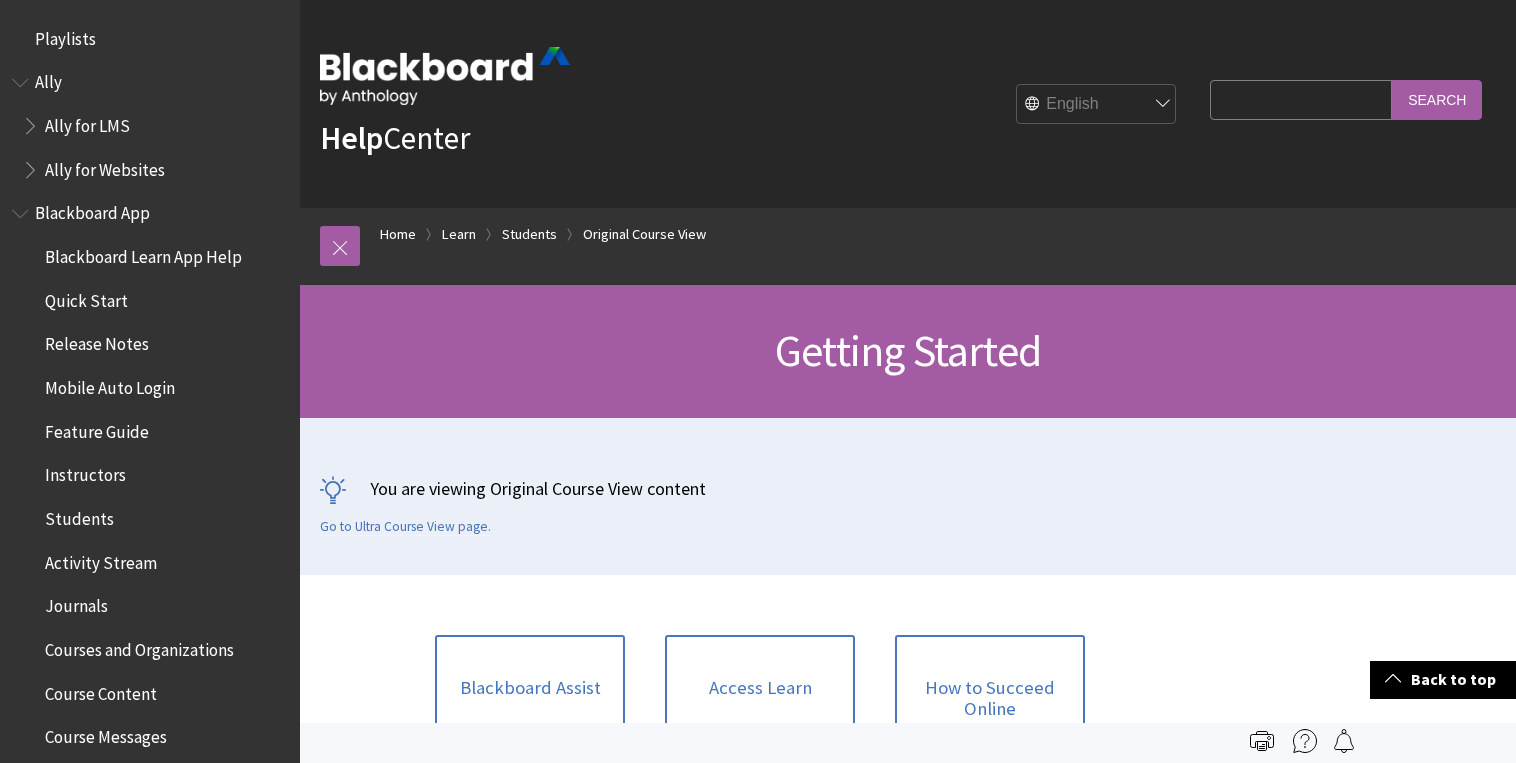 scroll, scrollTop: 361, scrollLeft: 0, axis: vertical 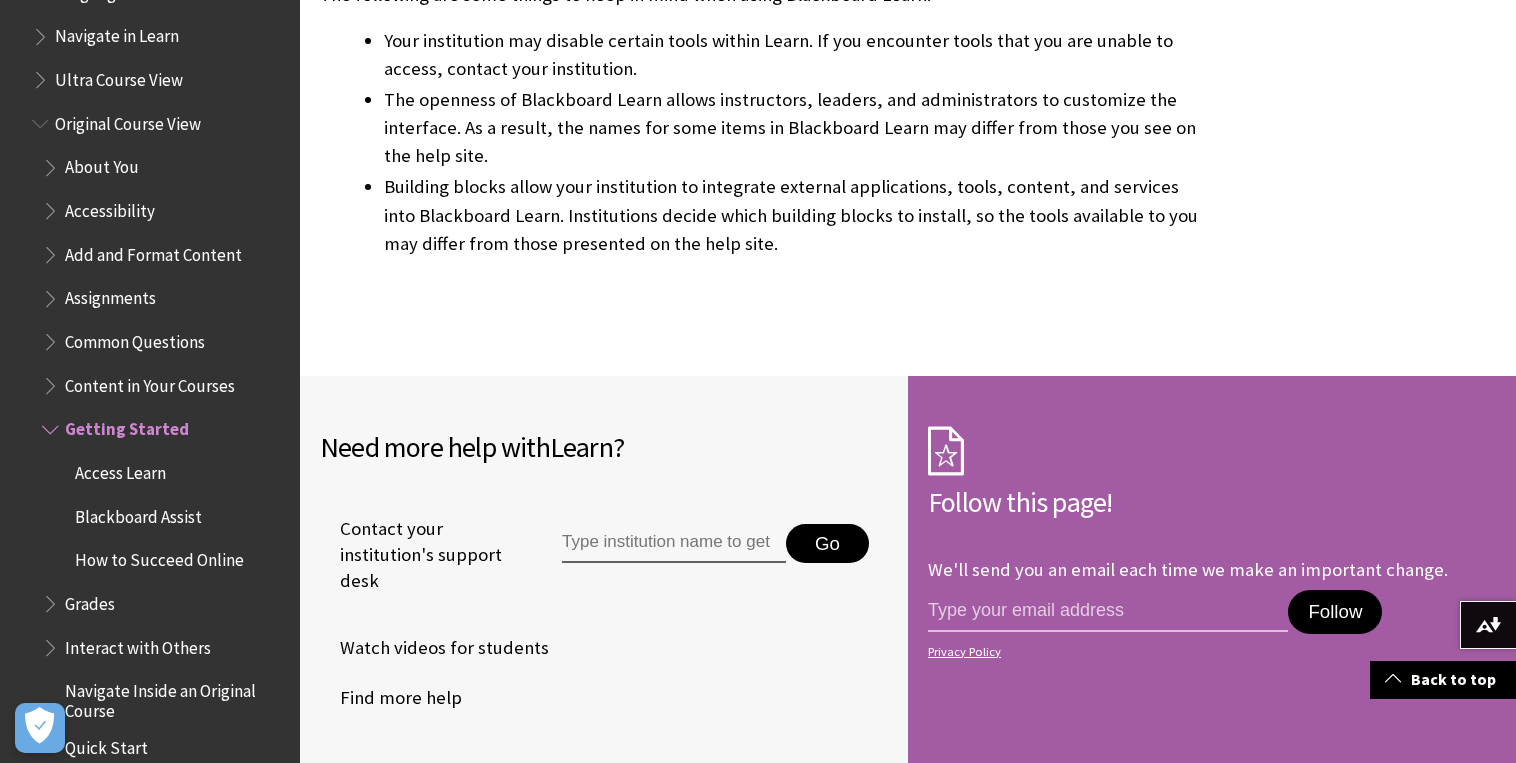 click on "Access Learn" at bounding box center [120, 469] 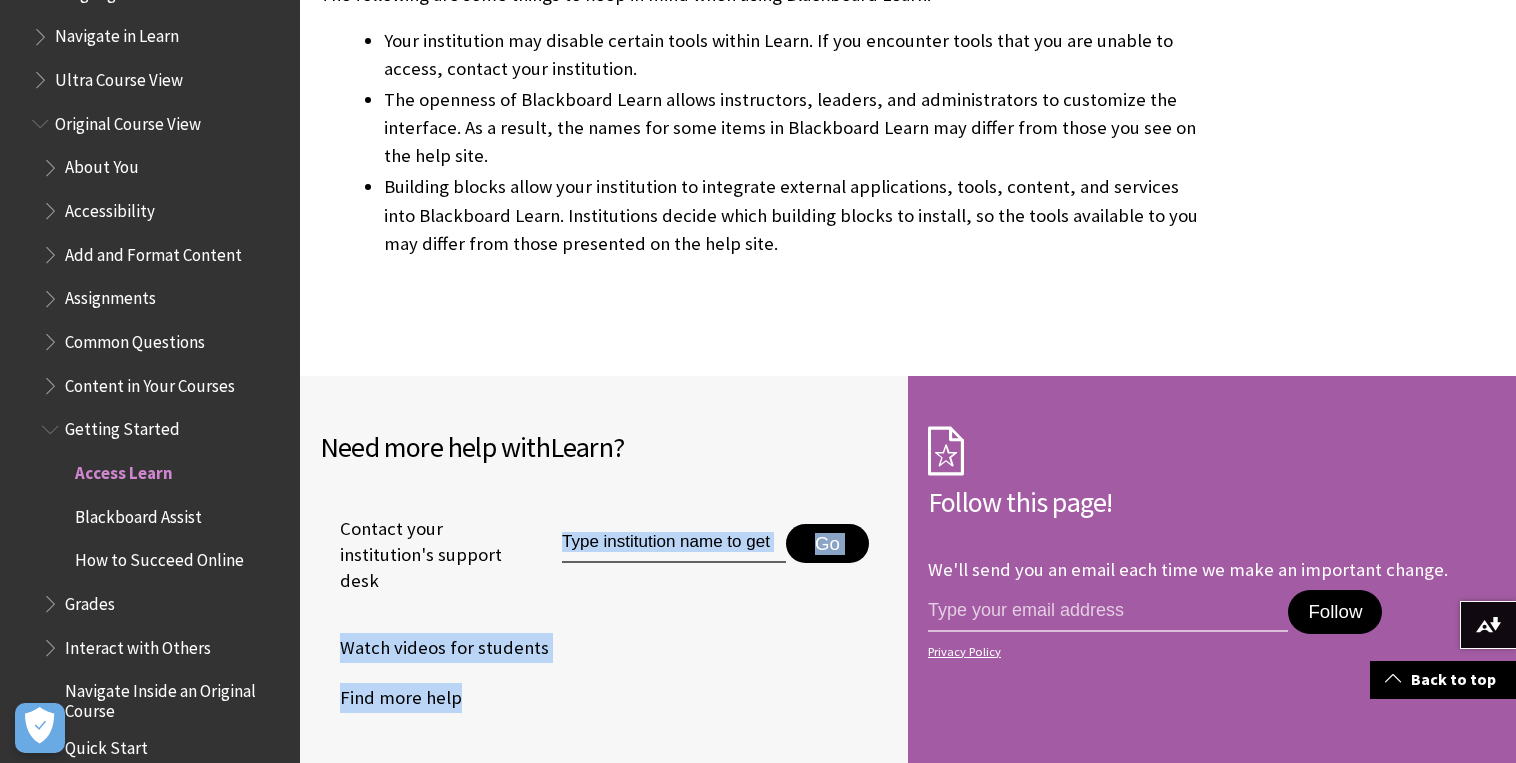 click on "Watch videos for students" at bounding box center (604, 648) 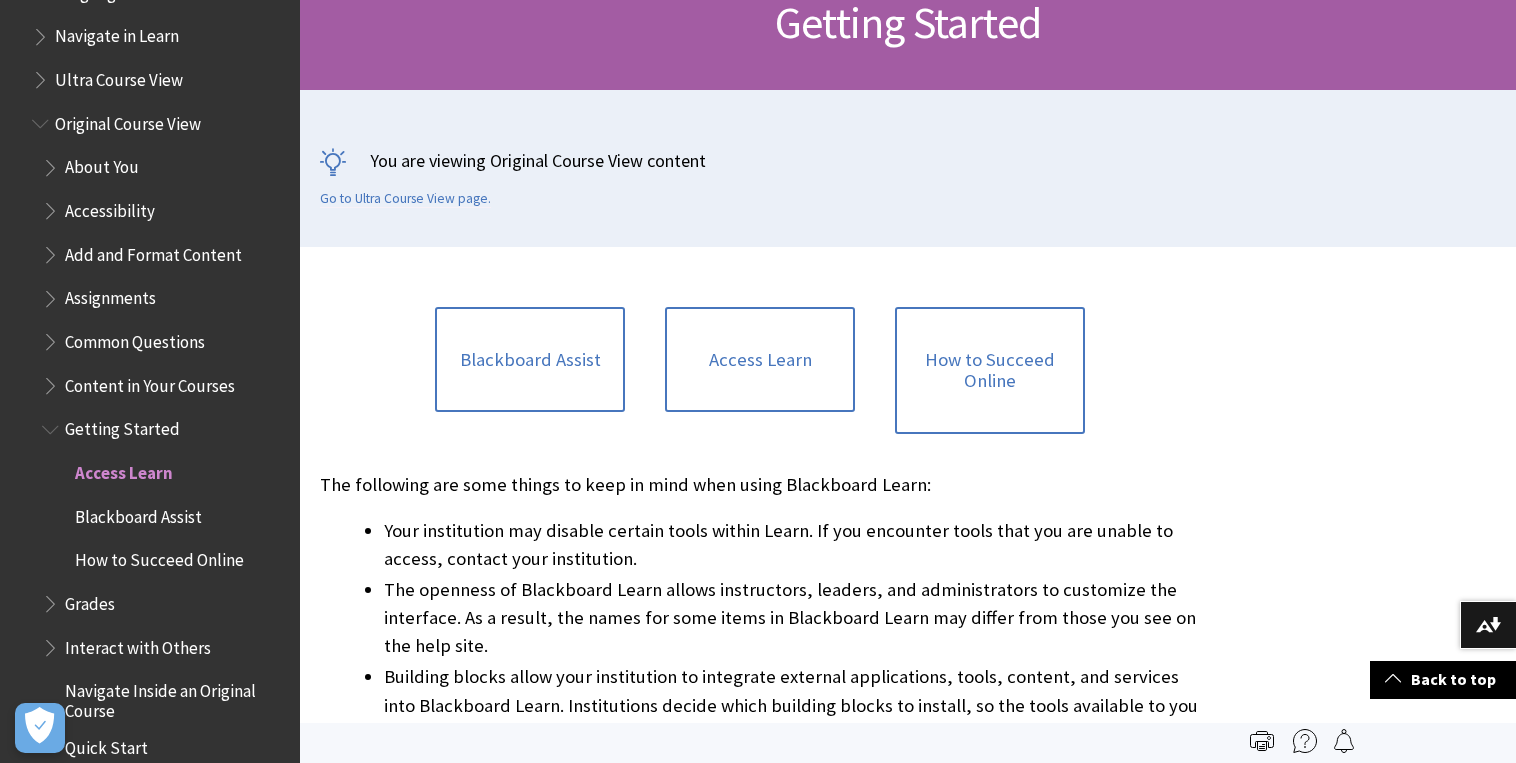 scroll, scrollTop: 331, scrollLeft: 0, axis: vertical 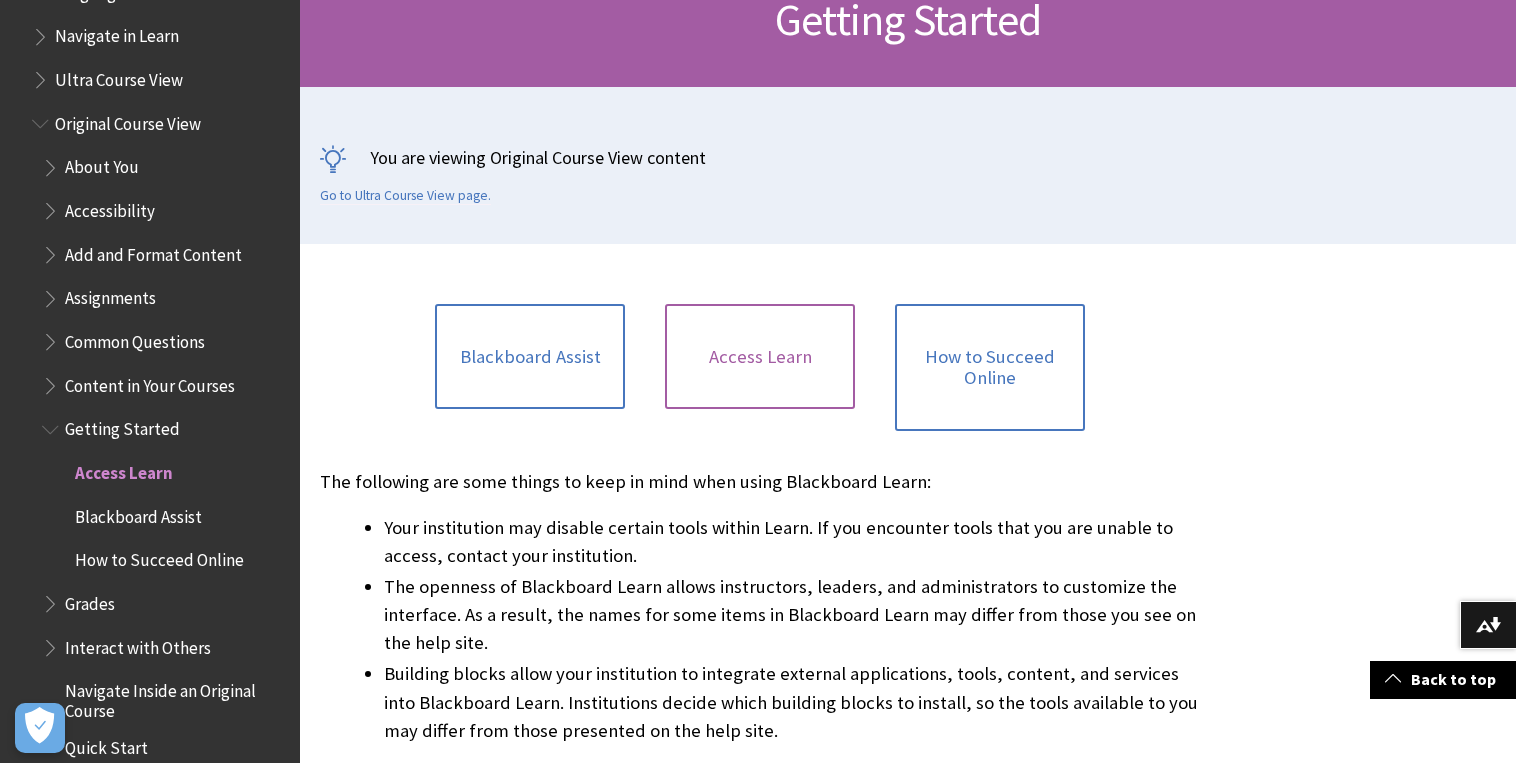 click on "Access Learn" at bounding box center [760, 357] 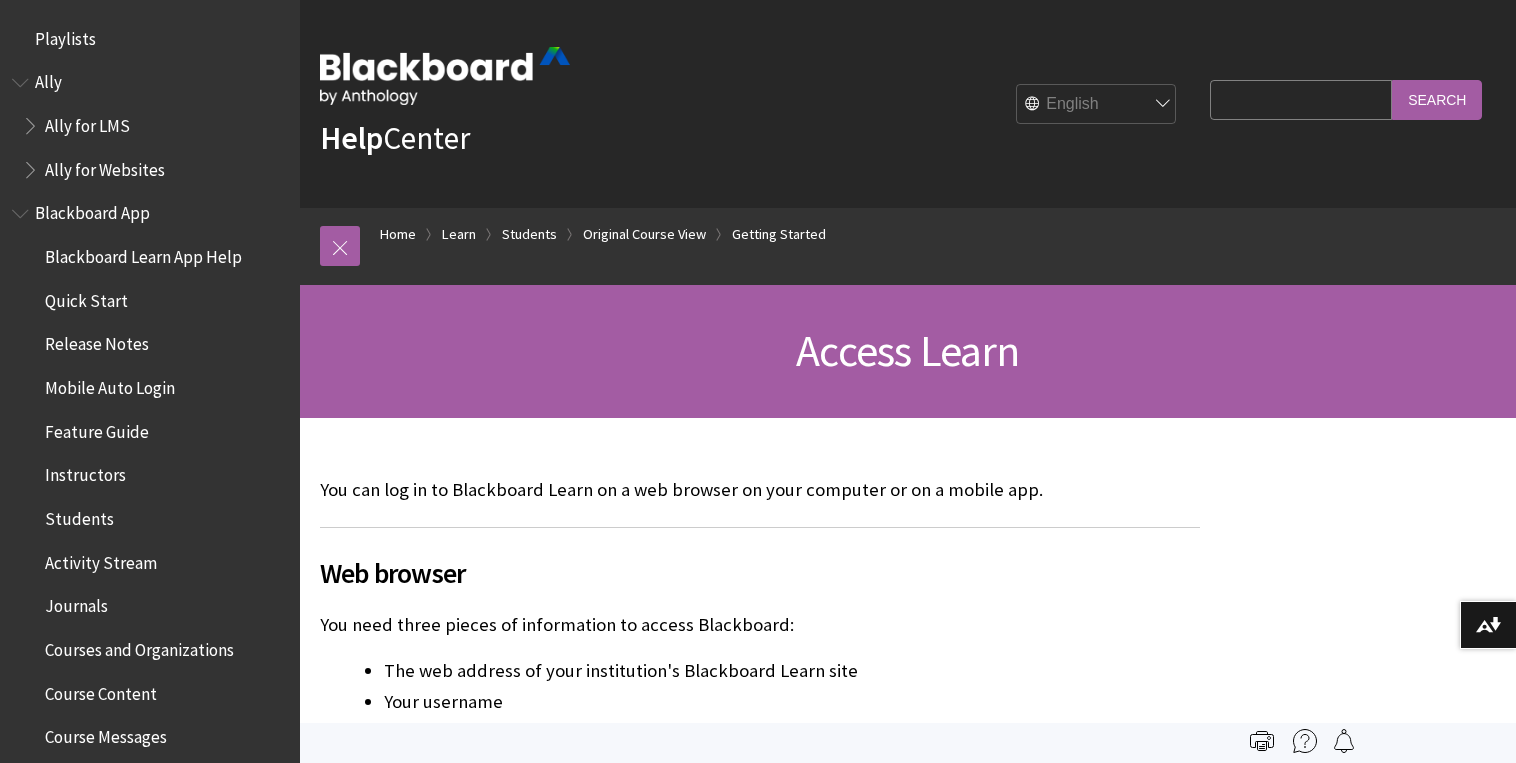 scroll, scrollTop: 0, scrollLeft: 0, axis: both 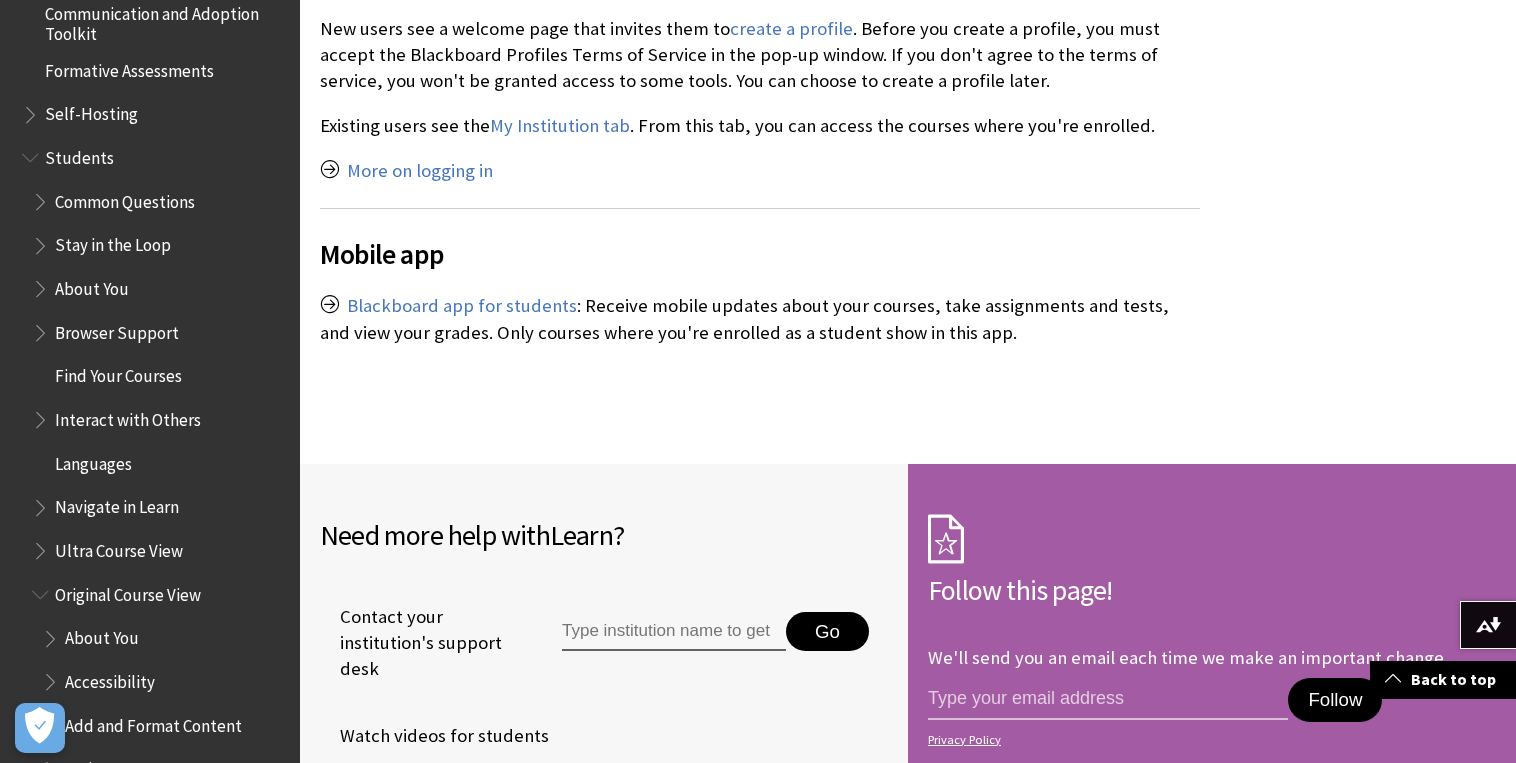 click on "Navigate in Learn" at bounding box center [117, 504] 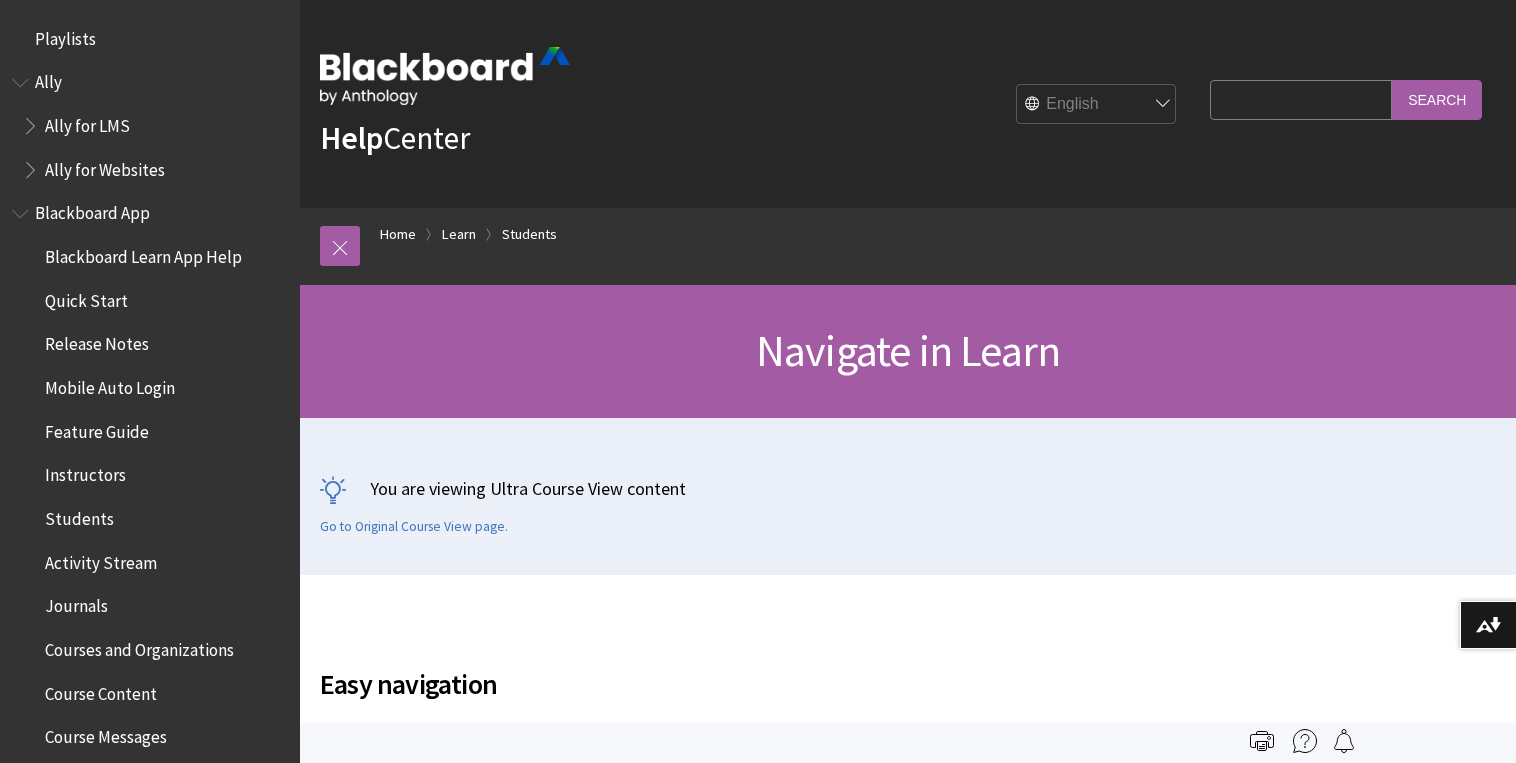 scroll, scrollTop: 0, scrollLeft: 0, axis: both 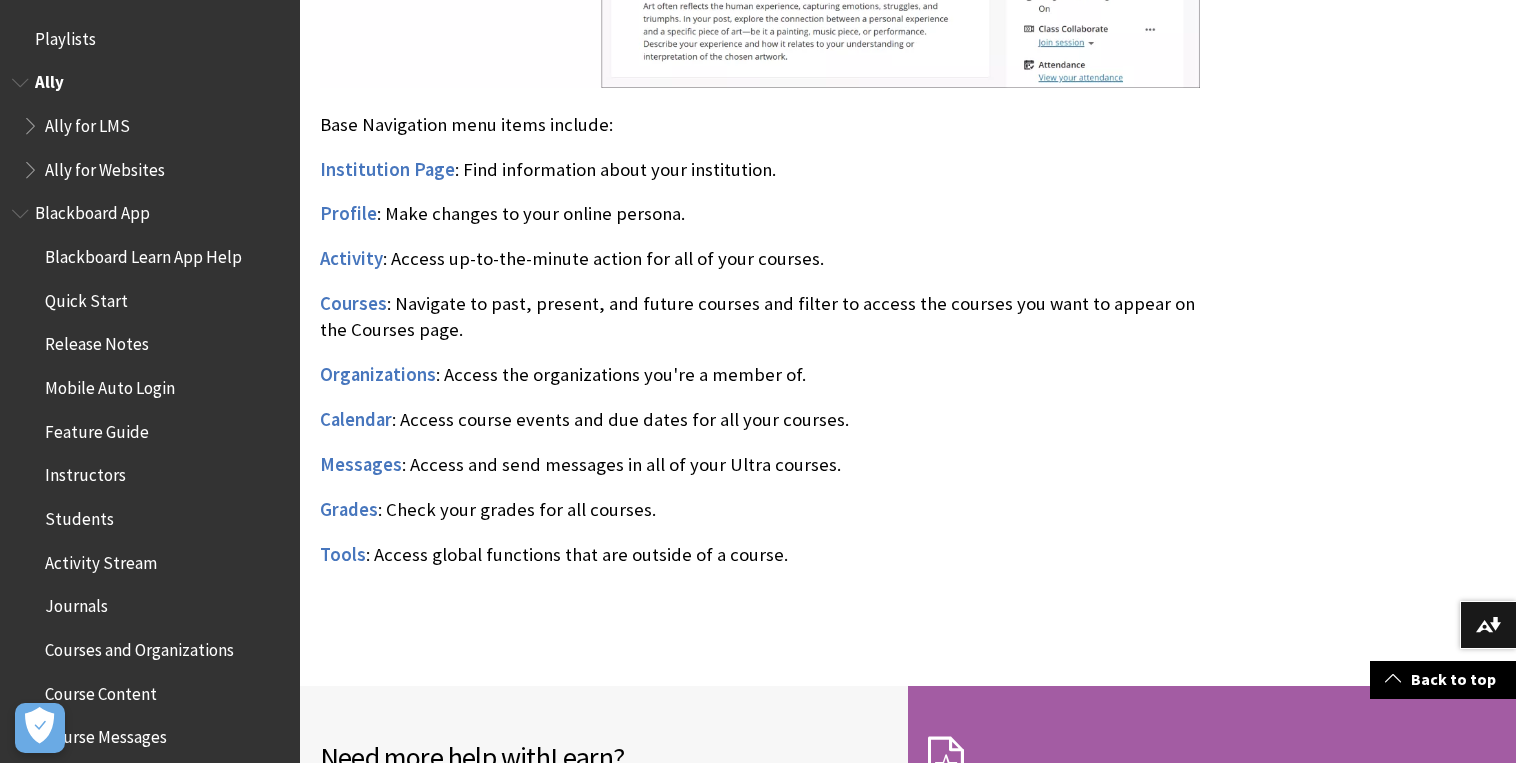 click at bounding box center [22, 78] 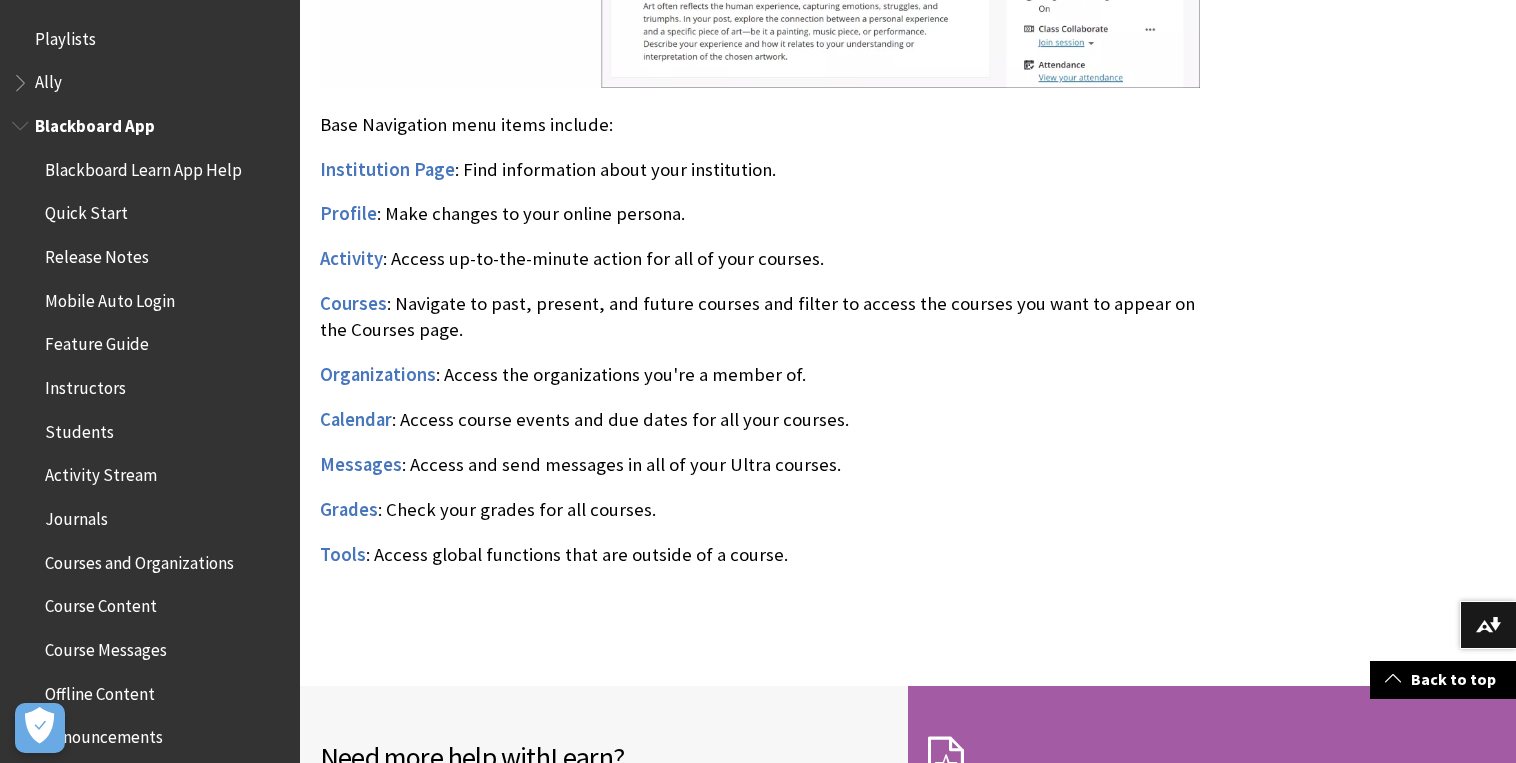 click at bounding box center [22, 121] 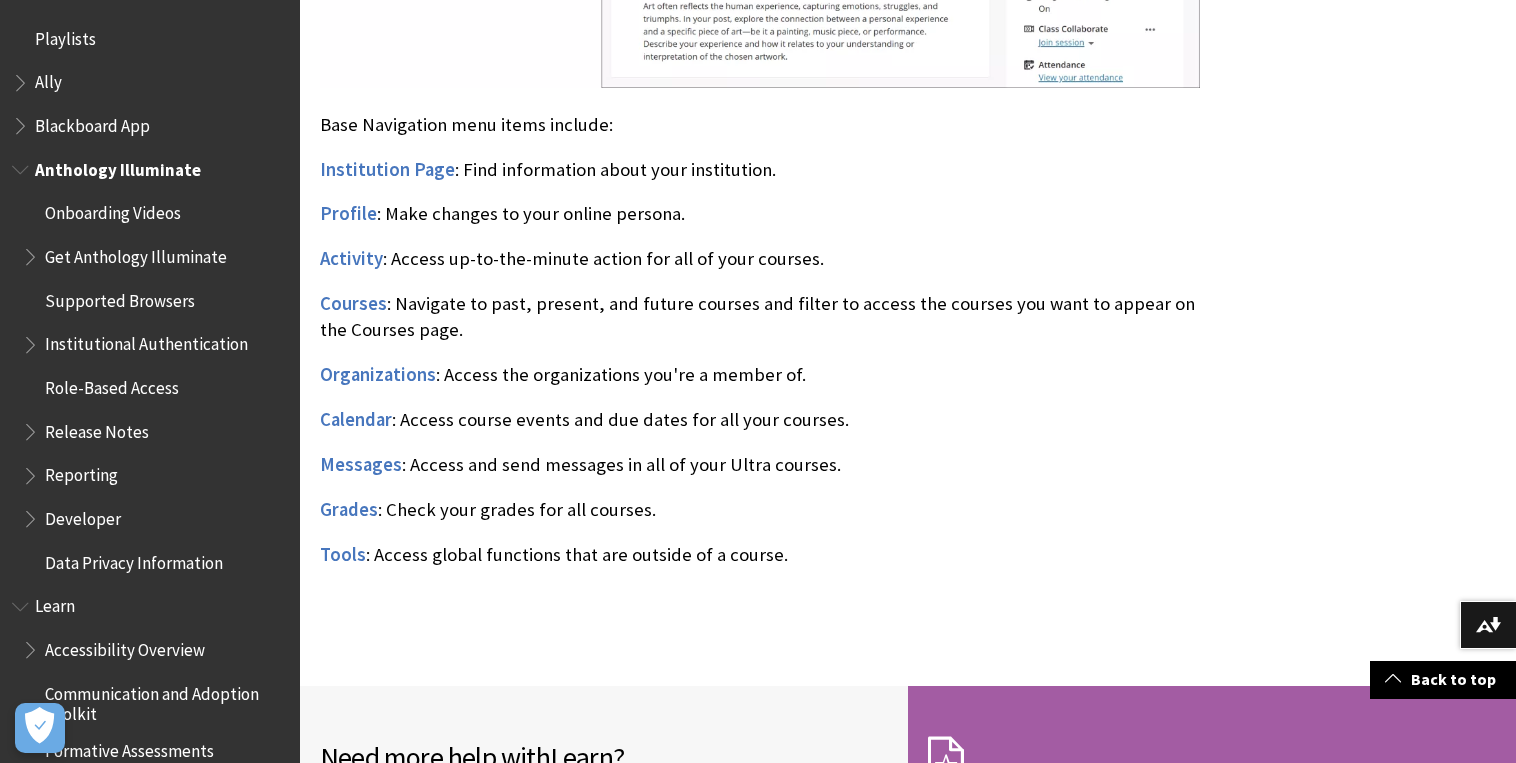 click at bounding box center [32, 252] 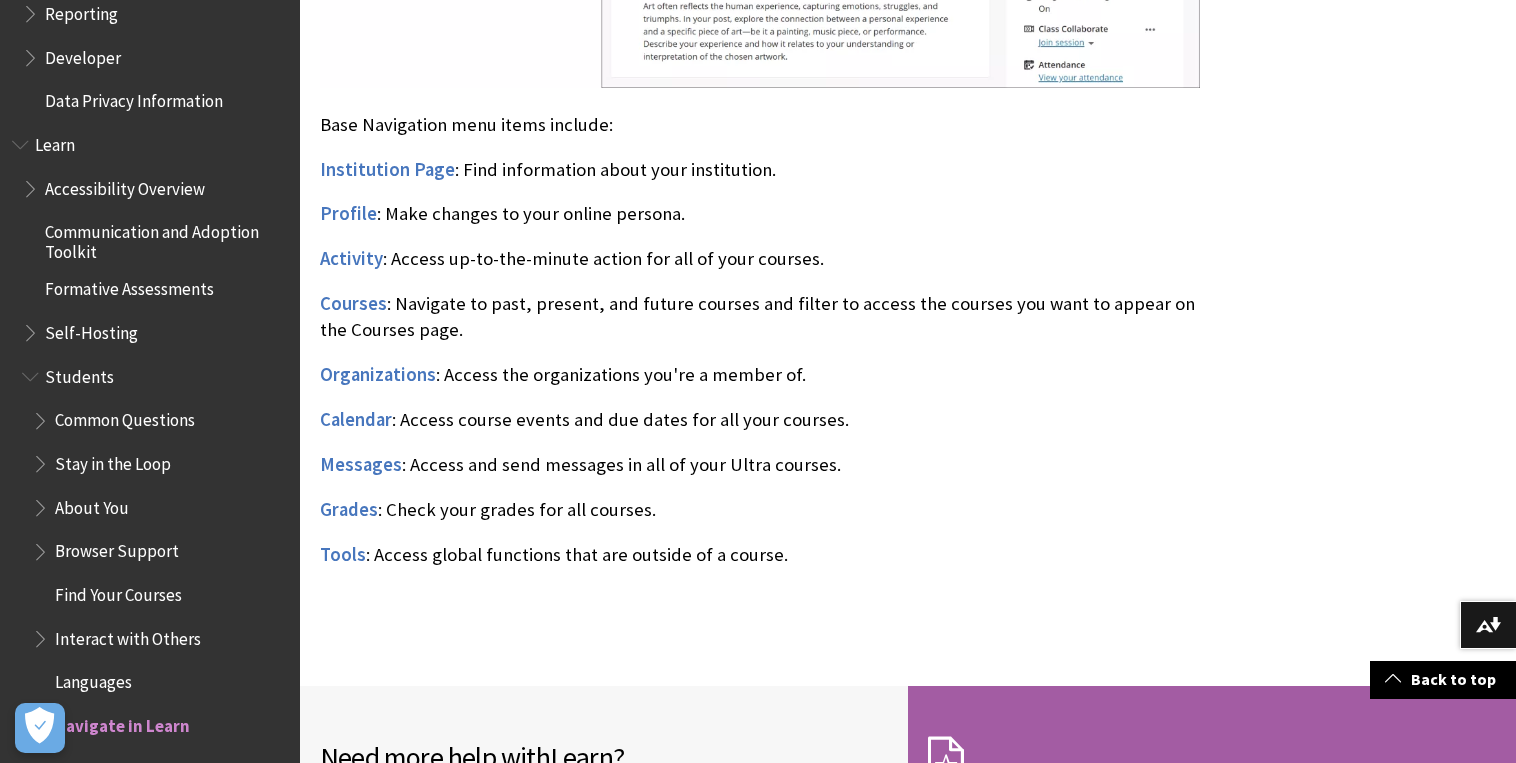 scroll, scrollTop: 511, scrollLeft: 0, axis: vertical 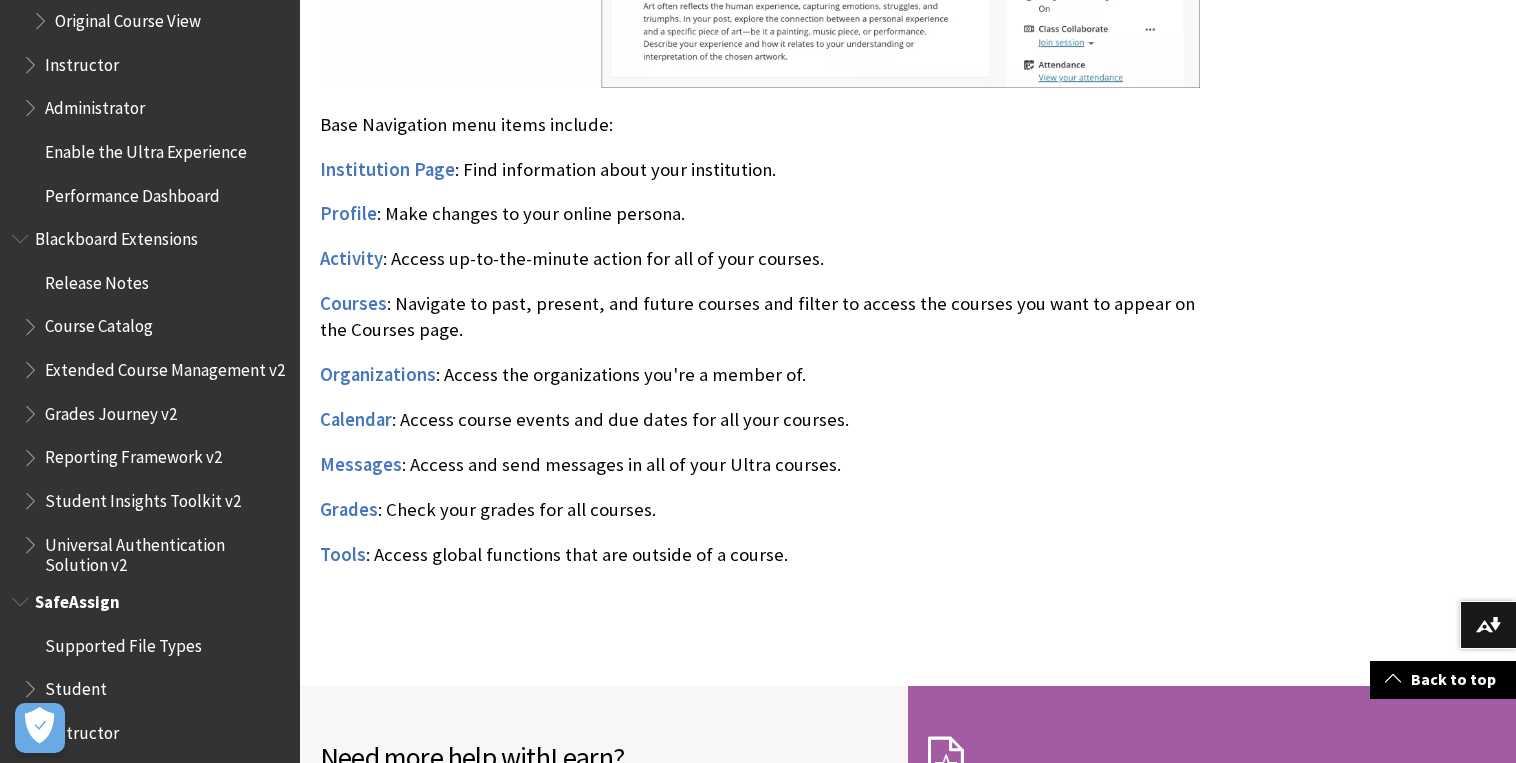 click at bounding box center (22, 597) 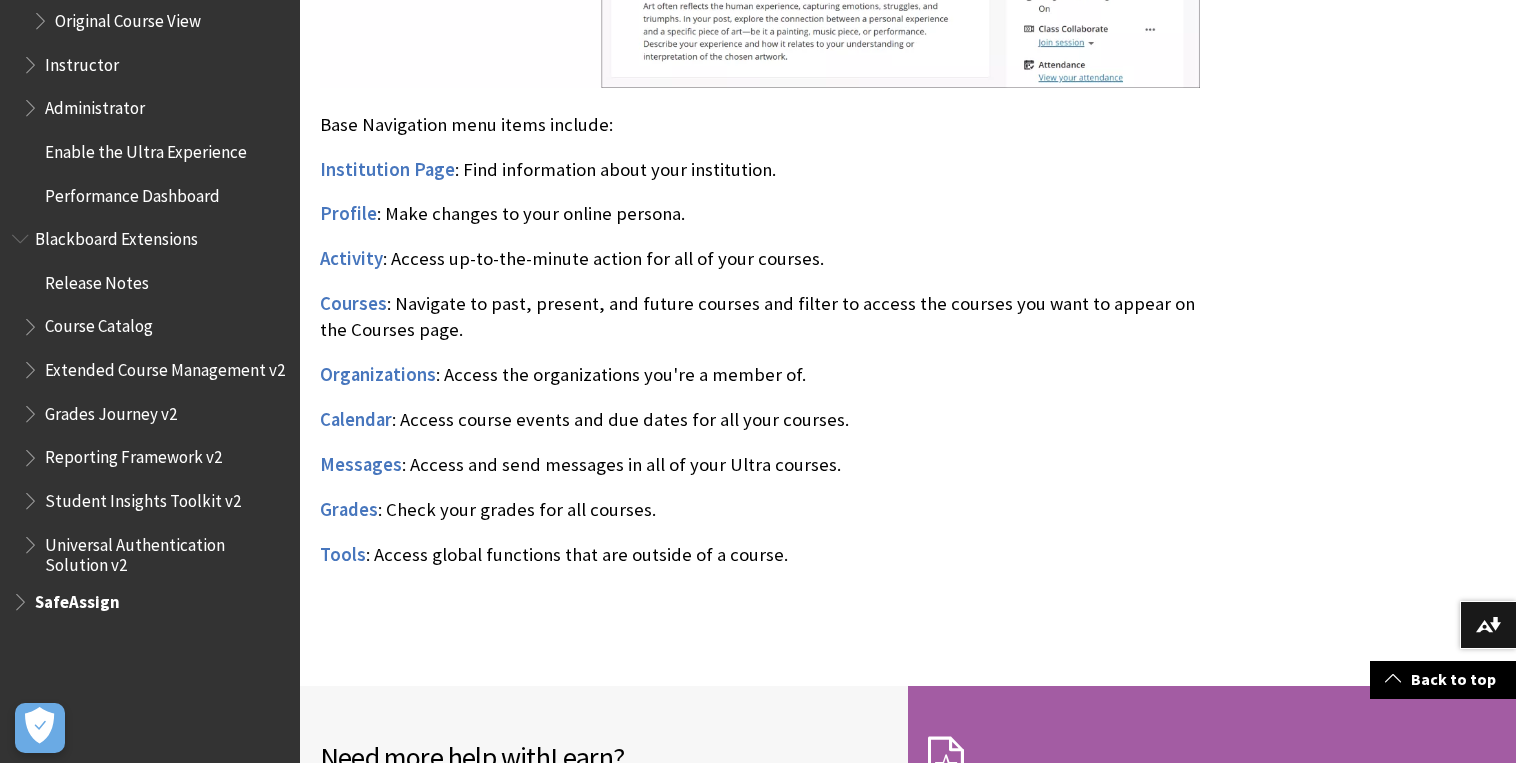 scroll, scrollTop: 1232, scrollLeft: 0, axis: vertical 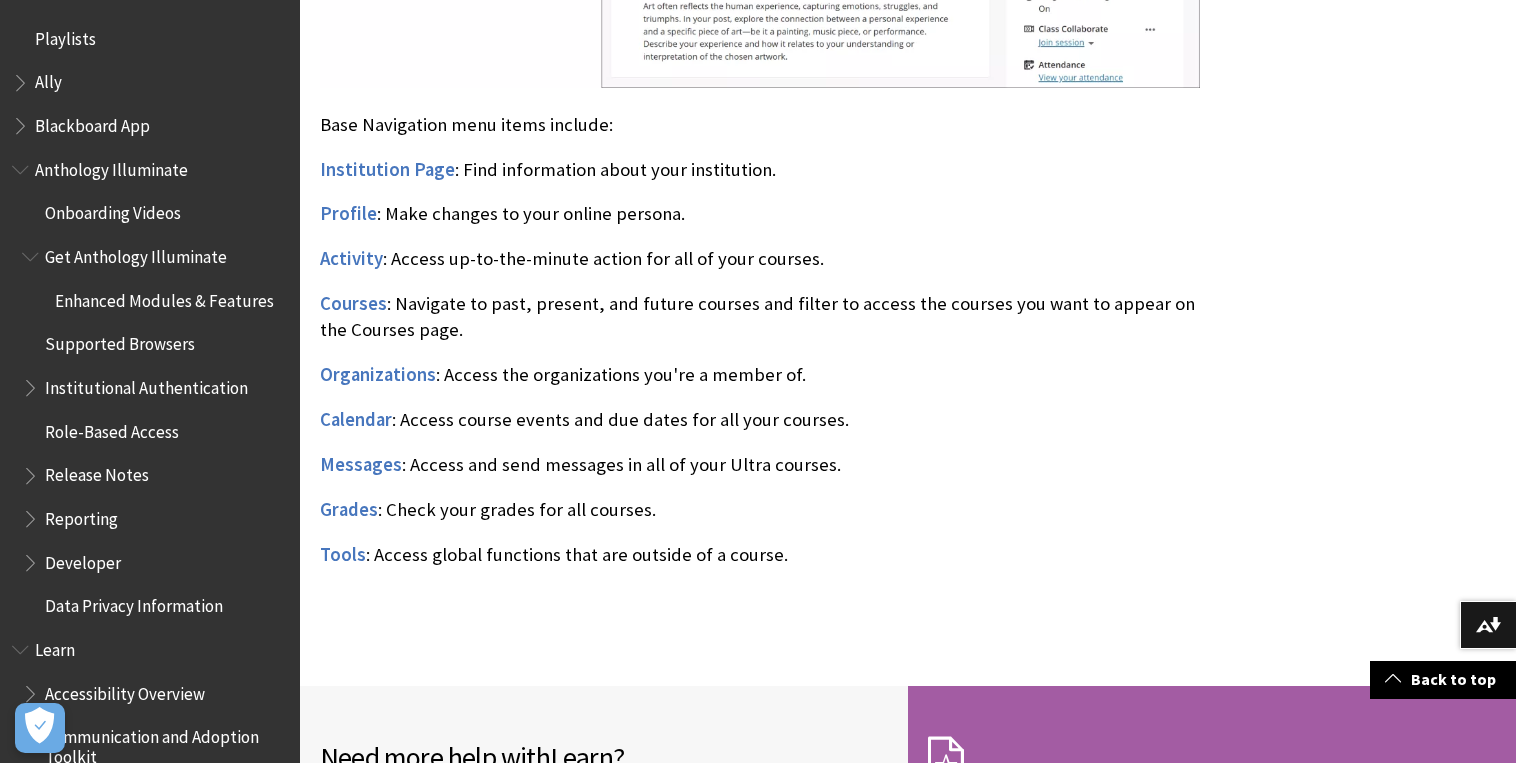 click on "Blackboard App" at bounding box center [92, 122] 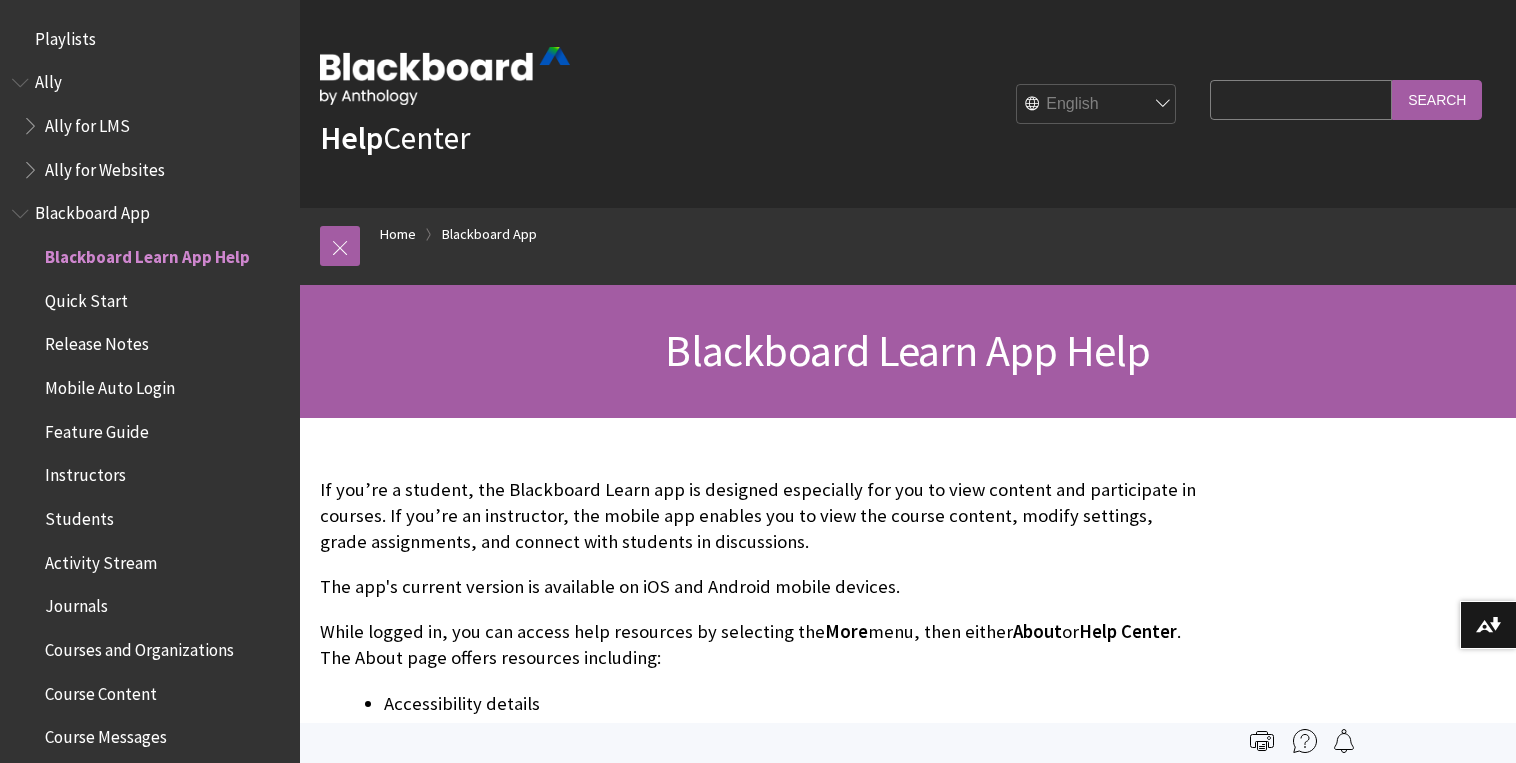 scroll, scrollTop: 0, scrollLeft: 0, axis: both 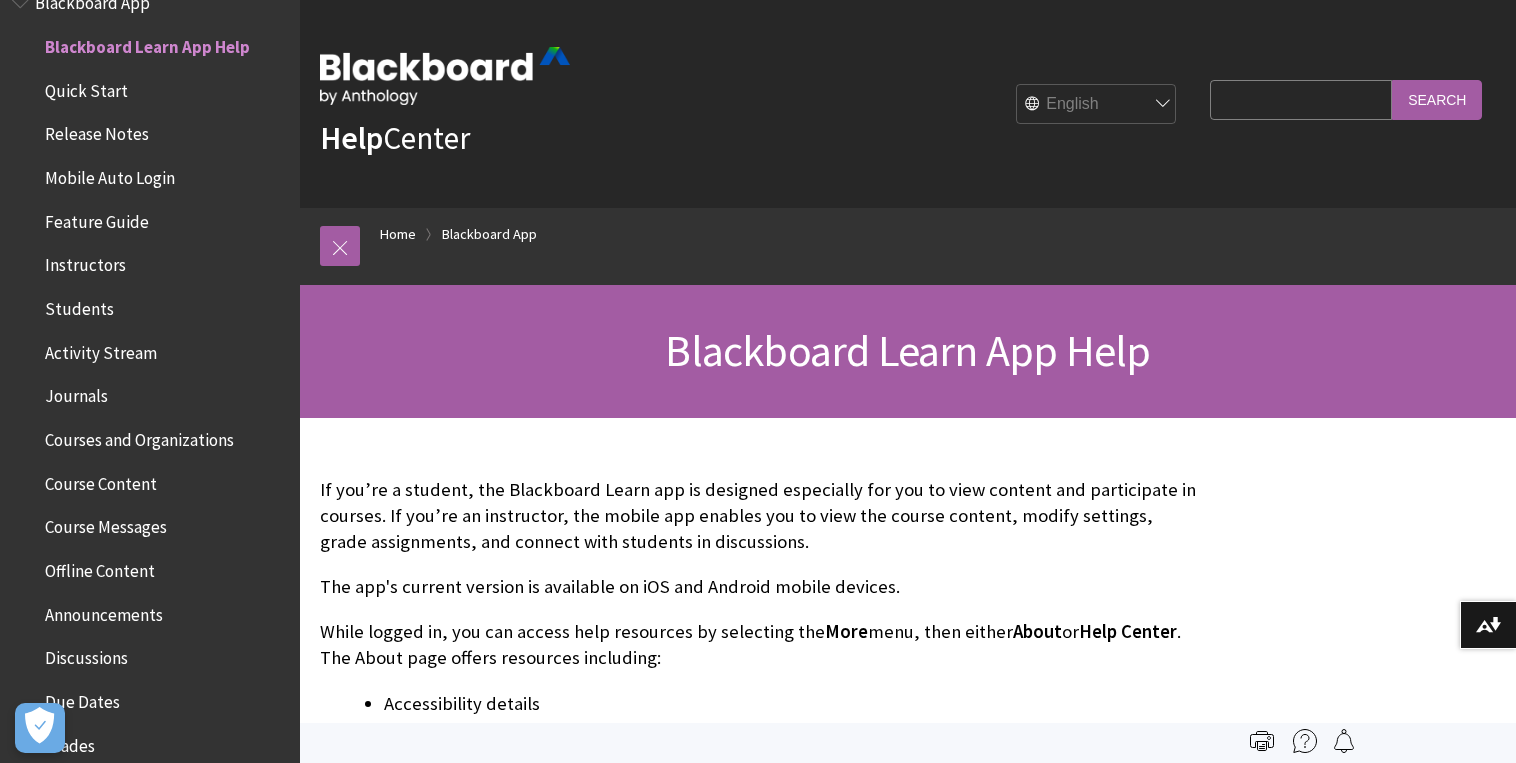 click on "Search Query" at bounding box center [1301, 99] 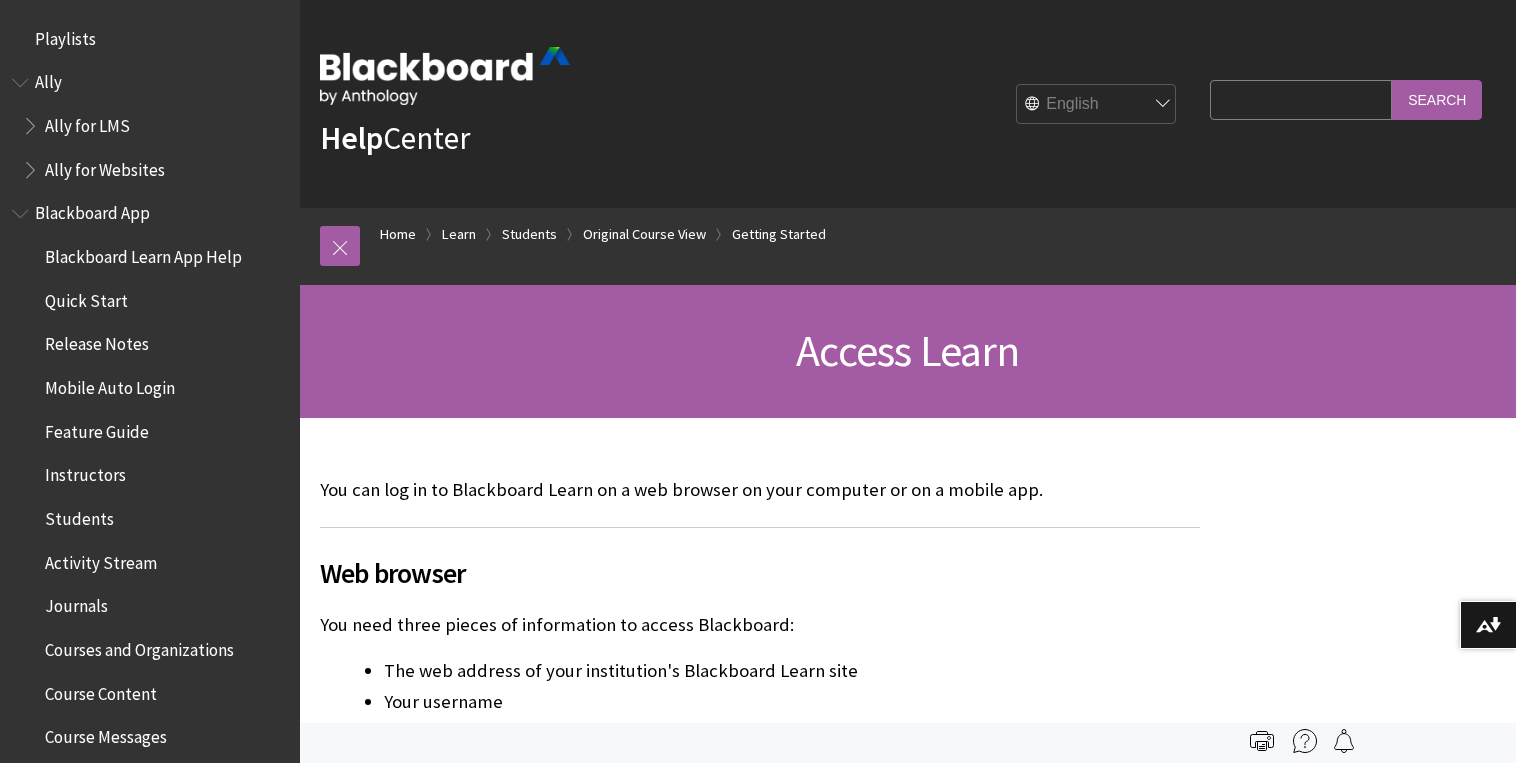 scroll, scrollTop: 0, scrollLeft: 0, axis: both 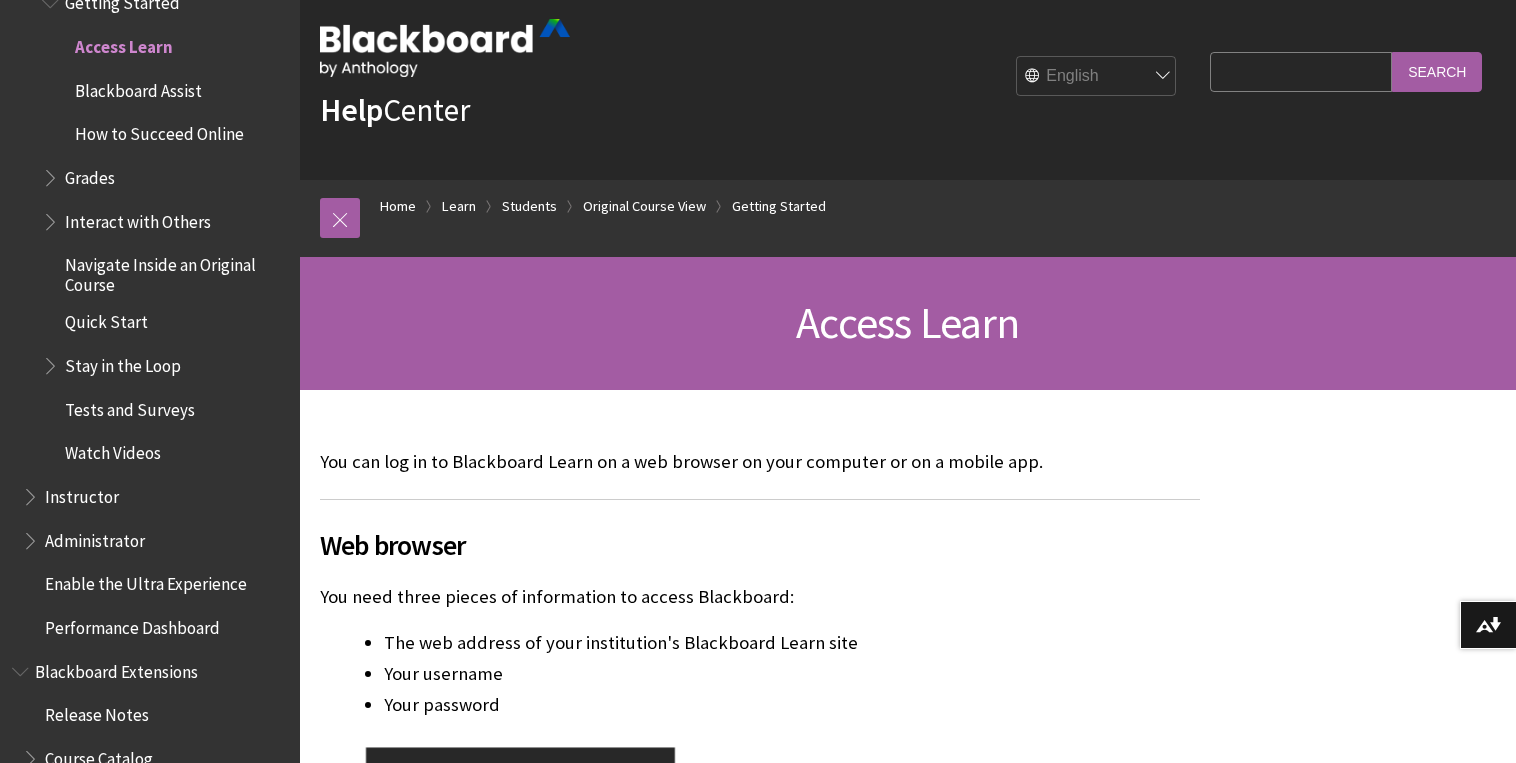 click on "Search Query" at bounding box center (1301, 71) 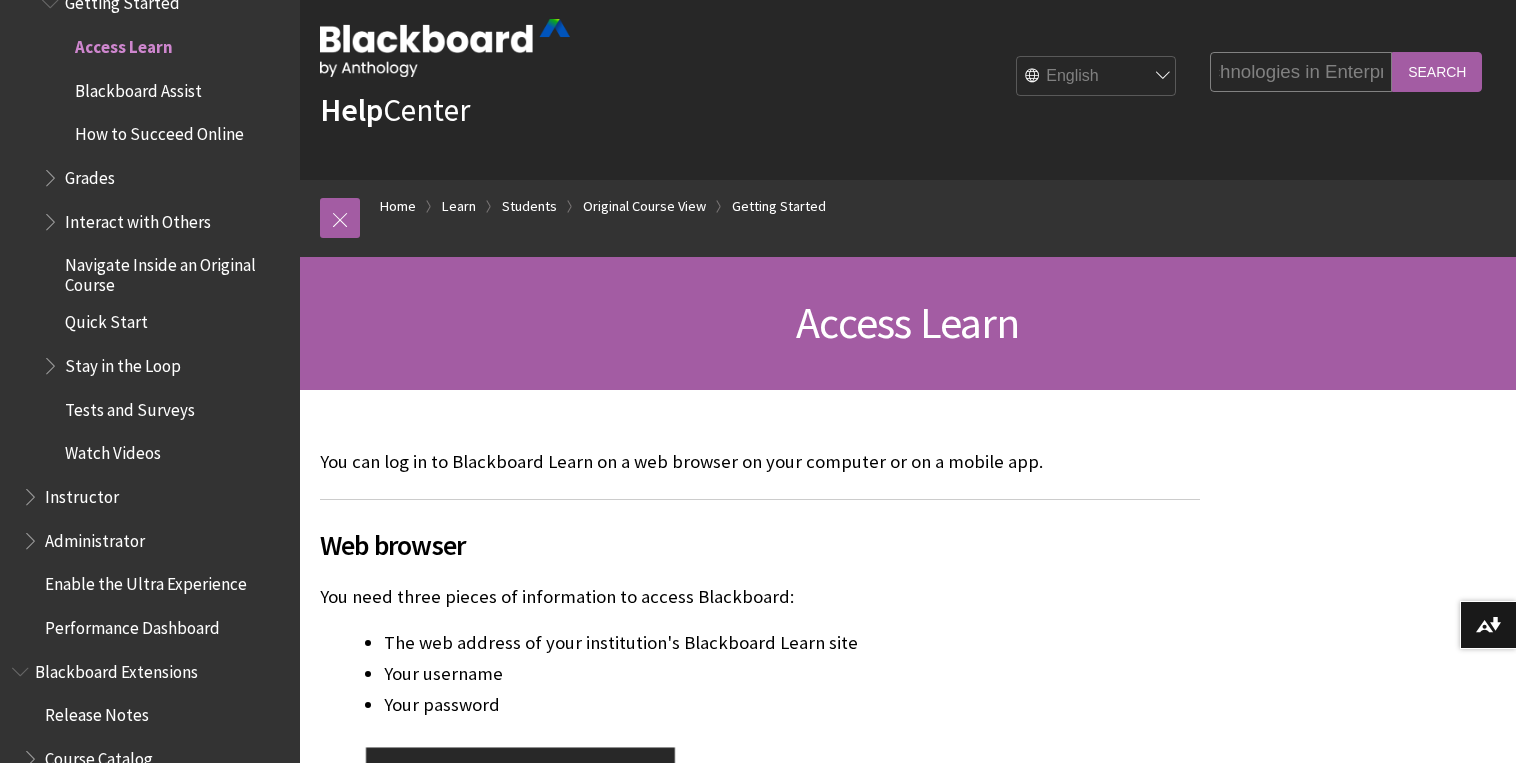 scroll, scrollTop: 0, scrollLeft: 181, axis: horizontal 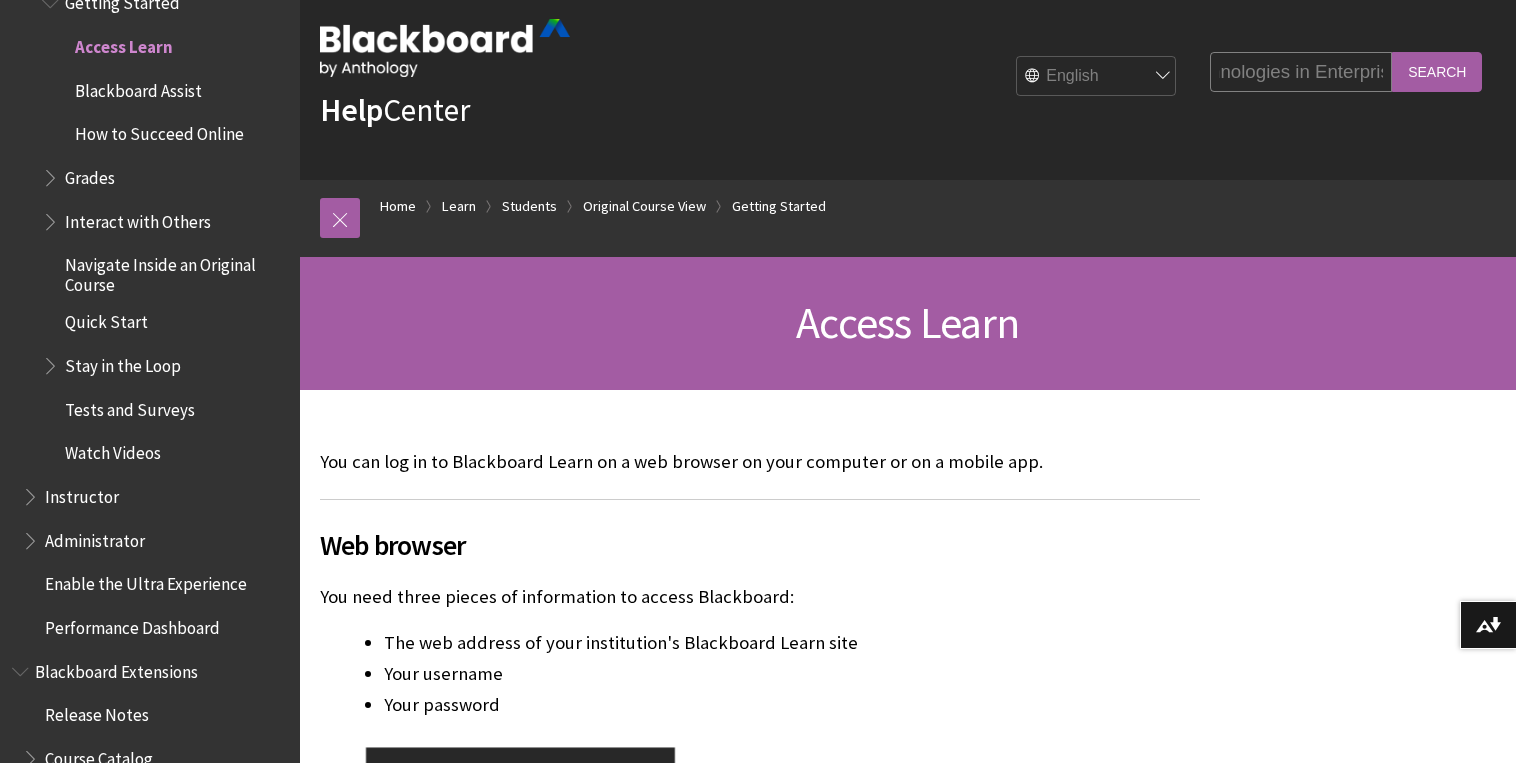 type on "AI  and Analytics Technologies in Enterprise" 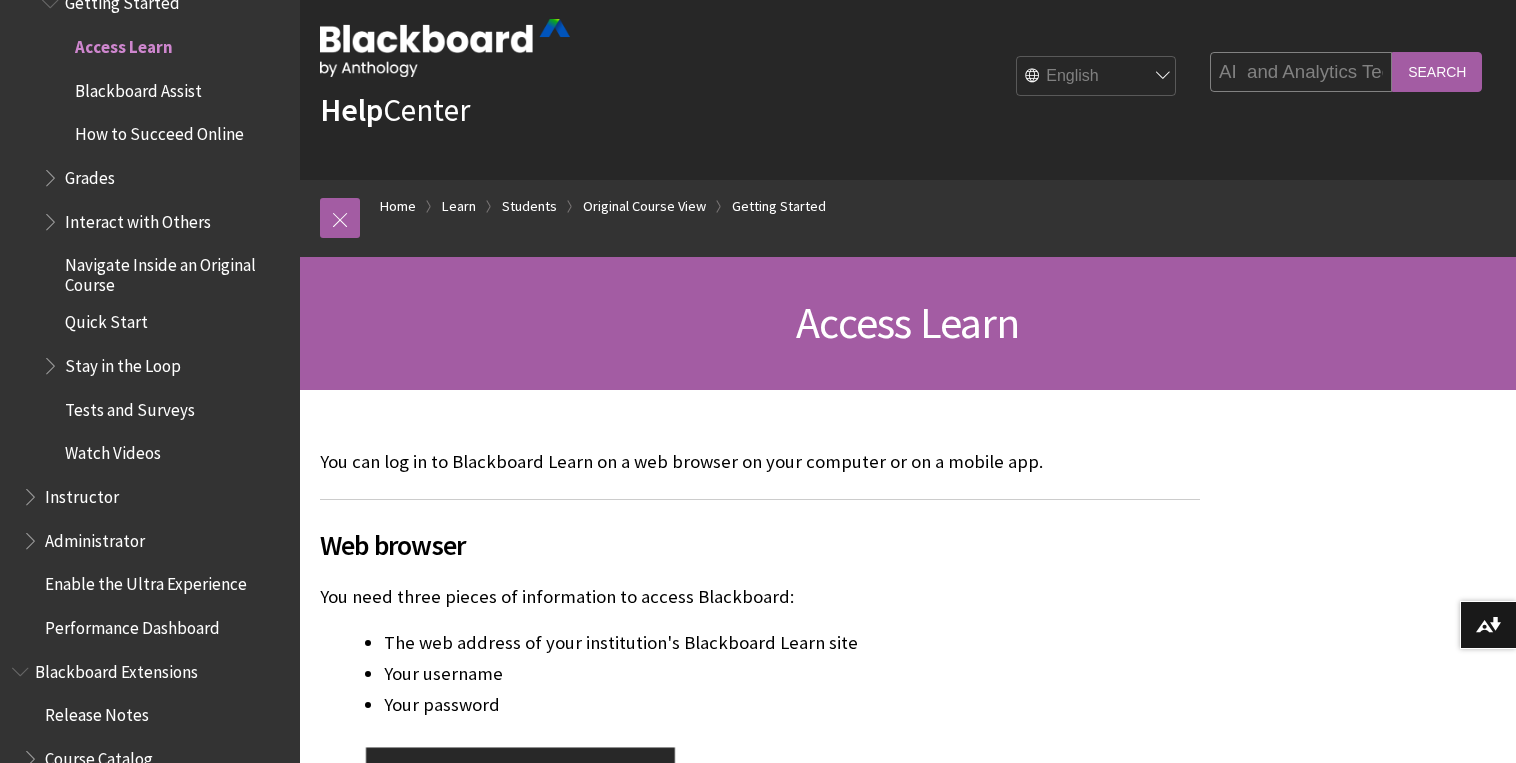 click on "Search" at bounding box center (1437, 71) 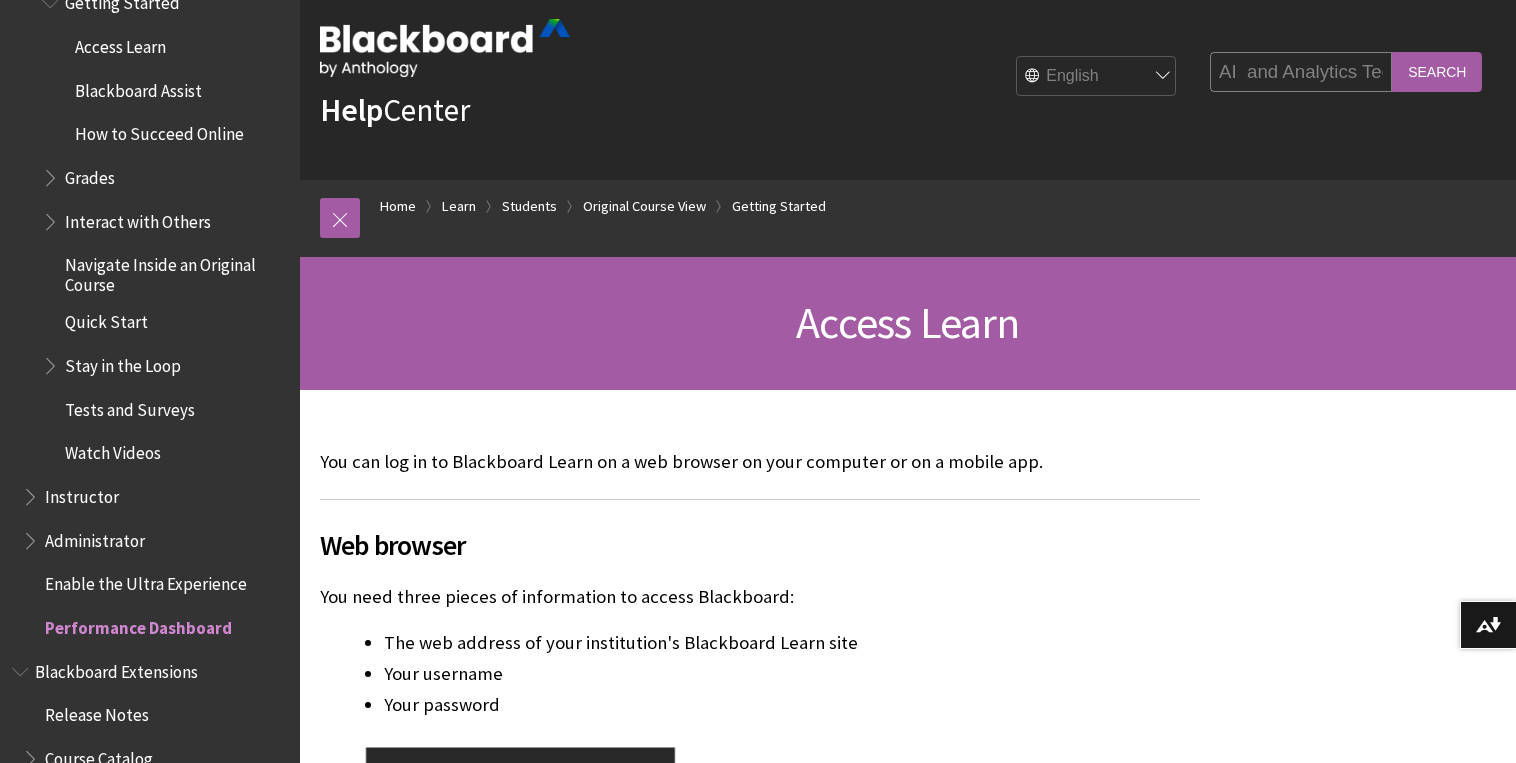 drag, startPoint x: 584, startPoint y: 181, endPoint x: 573, endPoint y: 180, distance: 11.045361 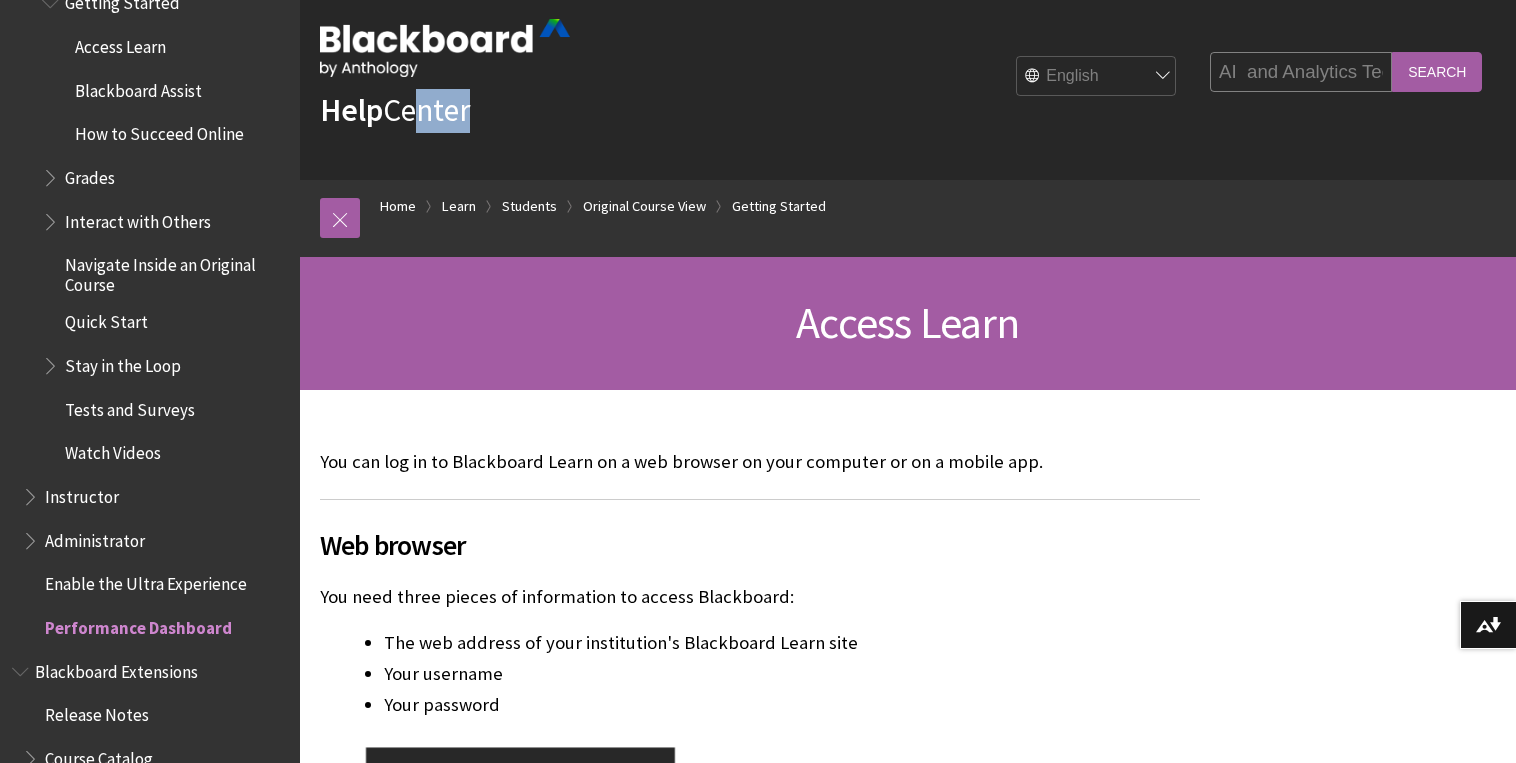 click on "Help  Center
English عربية Català Cymraeg Deutsch Español Suomi Français עברית Italiano 日本語 한국어 Nederlands Norsk (Bokmål) Português, Brasil Русский Svenska Türkçe 简体中文 Français Canadien
Search Query
AI  and Analytics Technologies in Enterprise
Search" at bounding box center (908, 76) 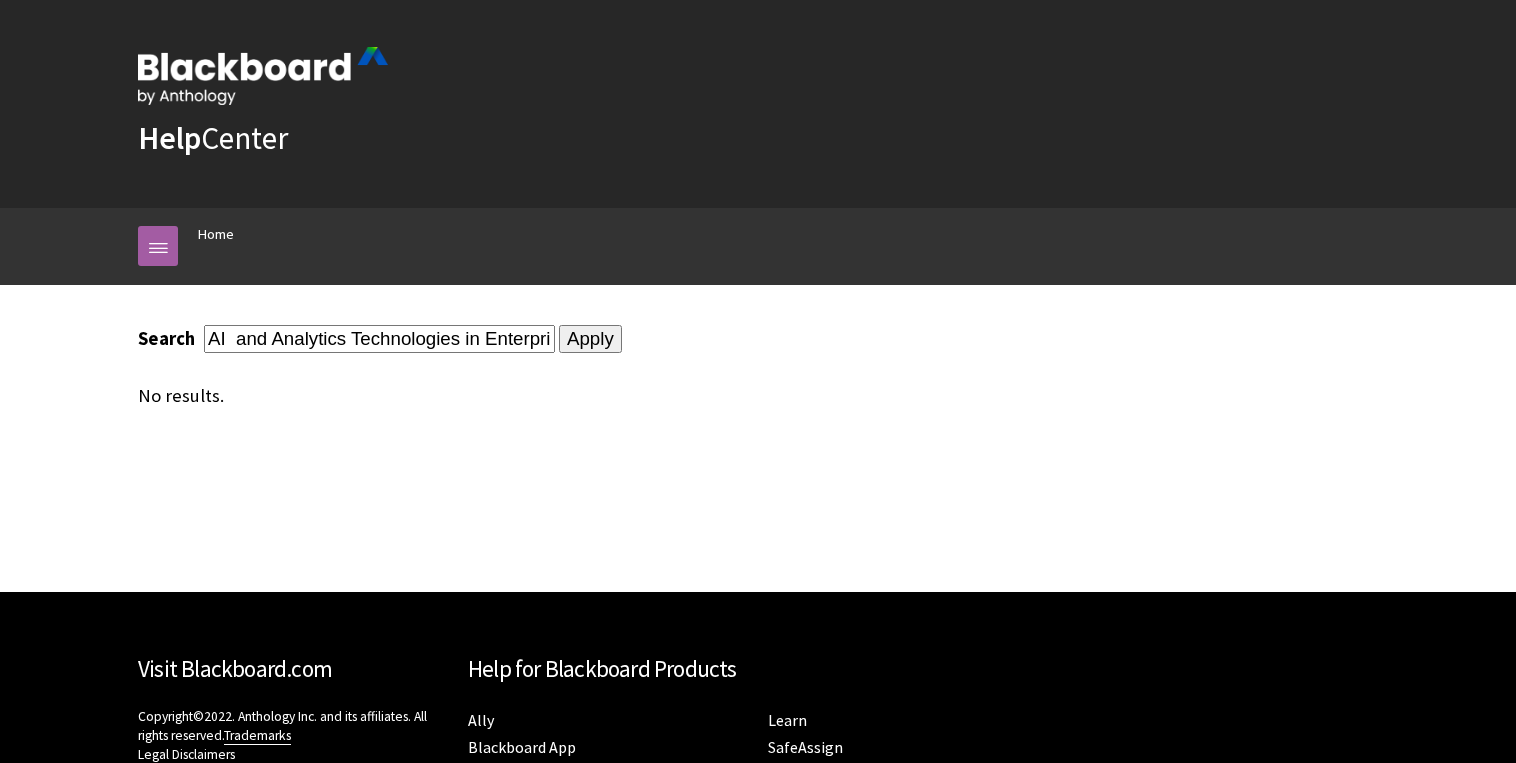 scroll, scrollTop: 0, scrollLeft: 0, axis: both 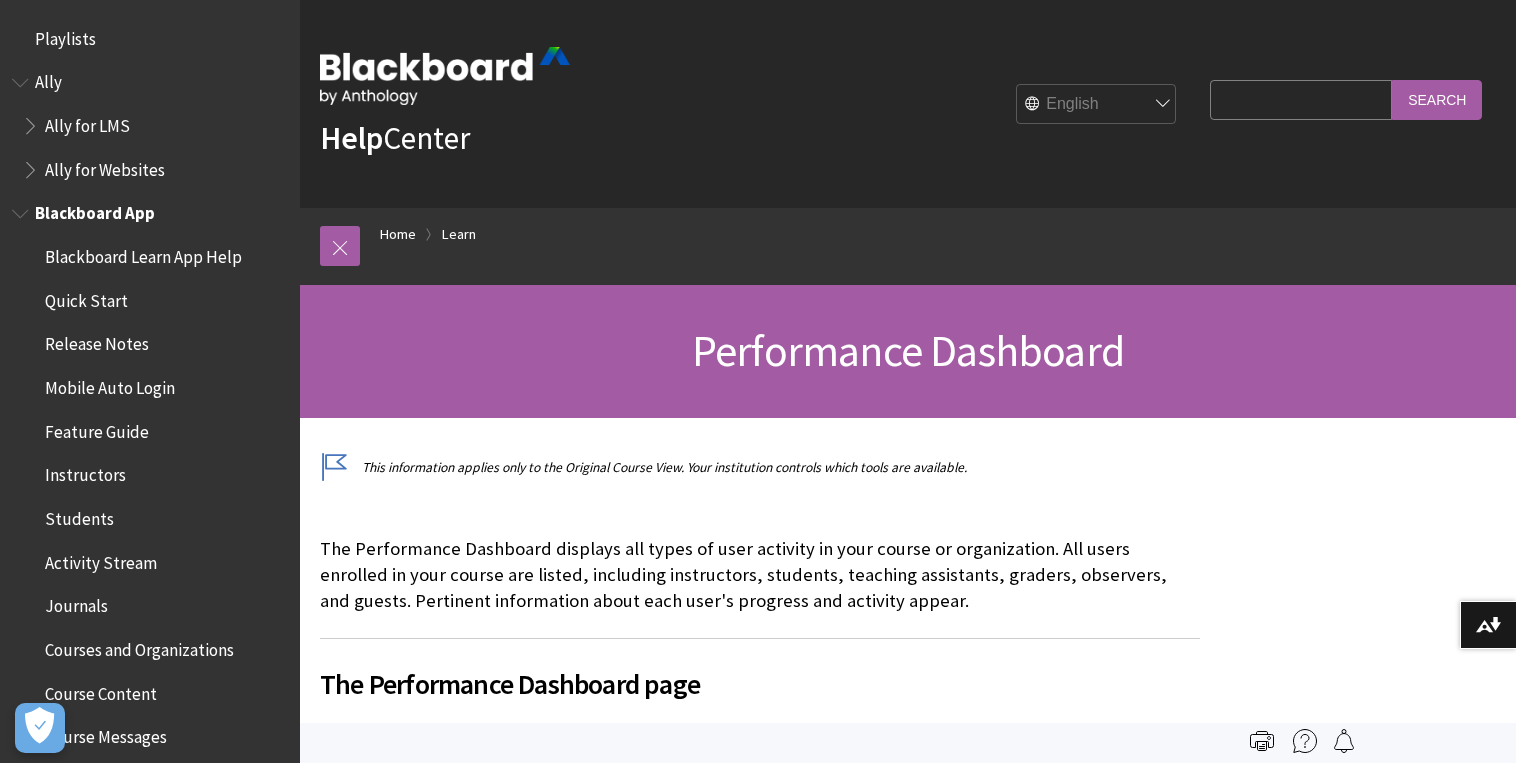click on "Blackboard App" at bounding box center (95, 210) 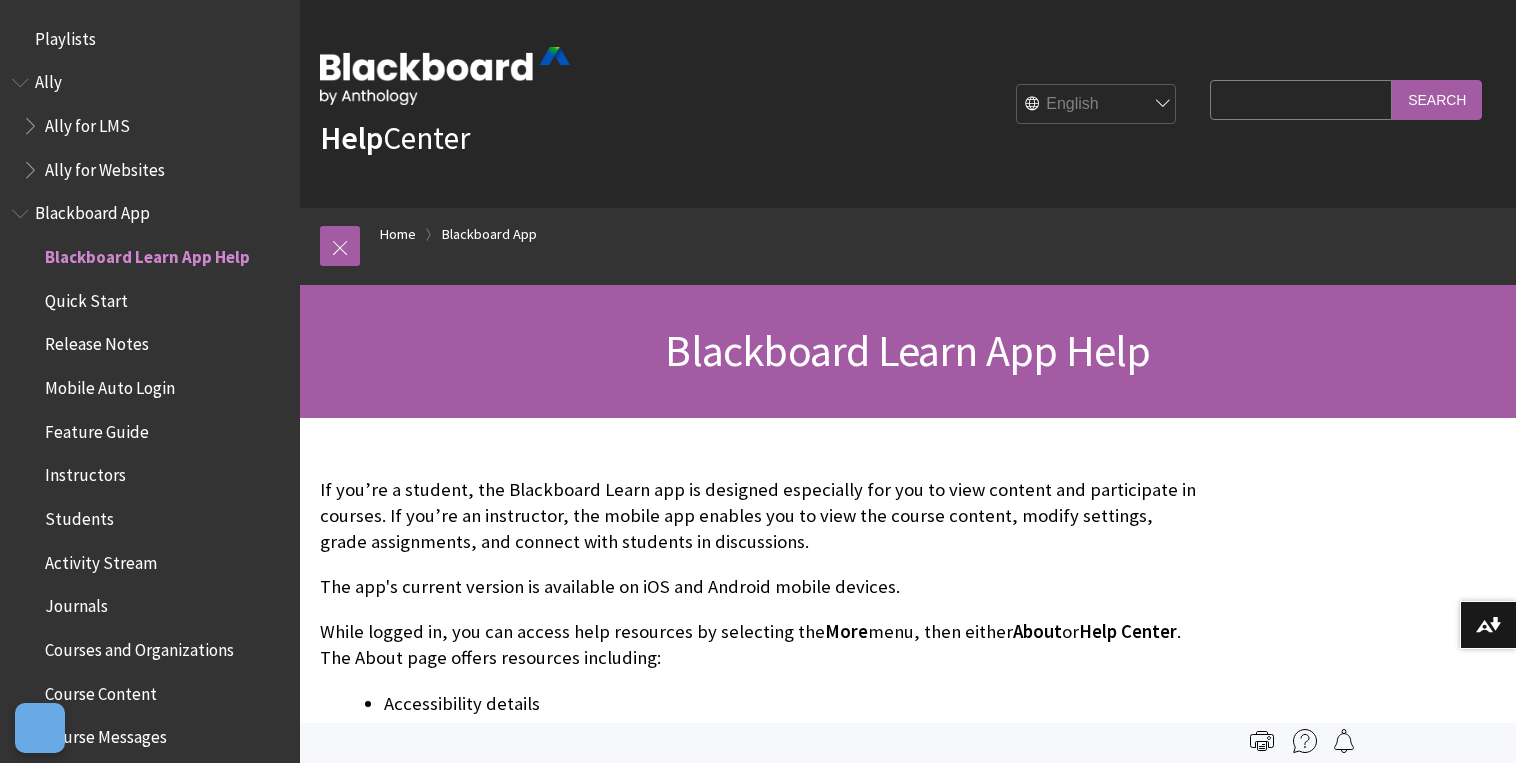 scroll, scrollTop: 0, scrollLeft: 0, axis: both 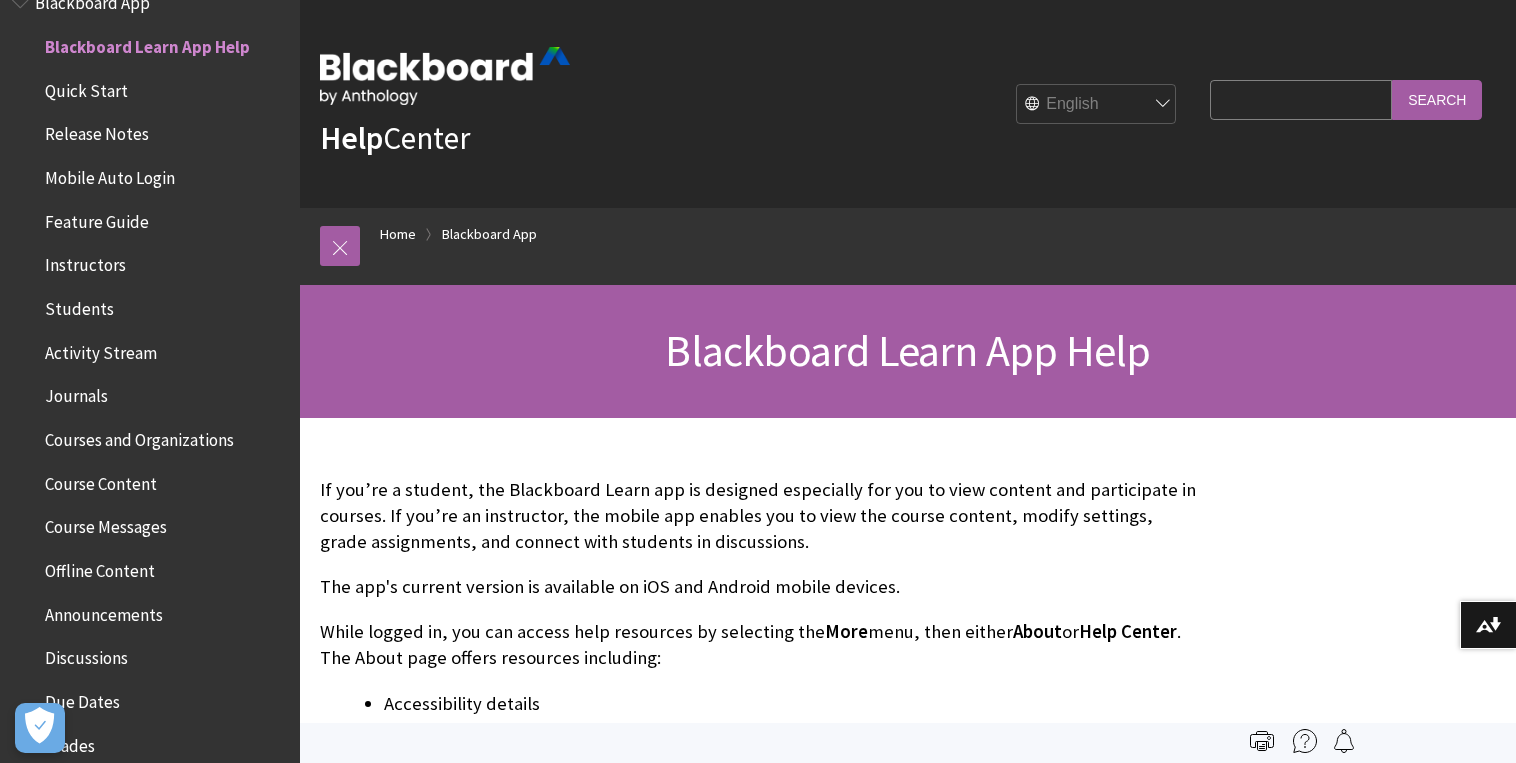 click on "Course Content" at bounding box center (101, 480) 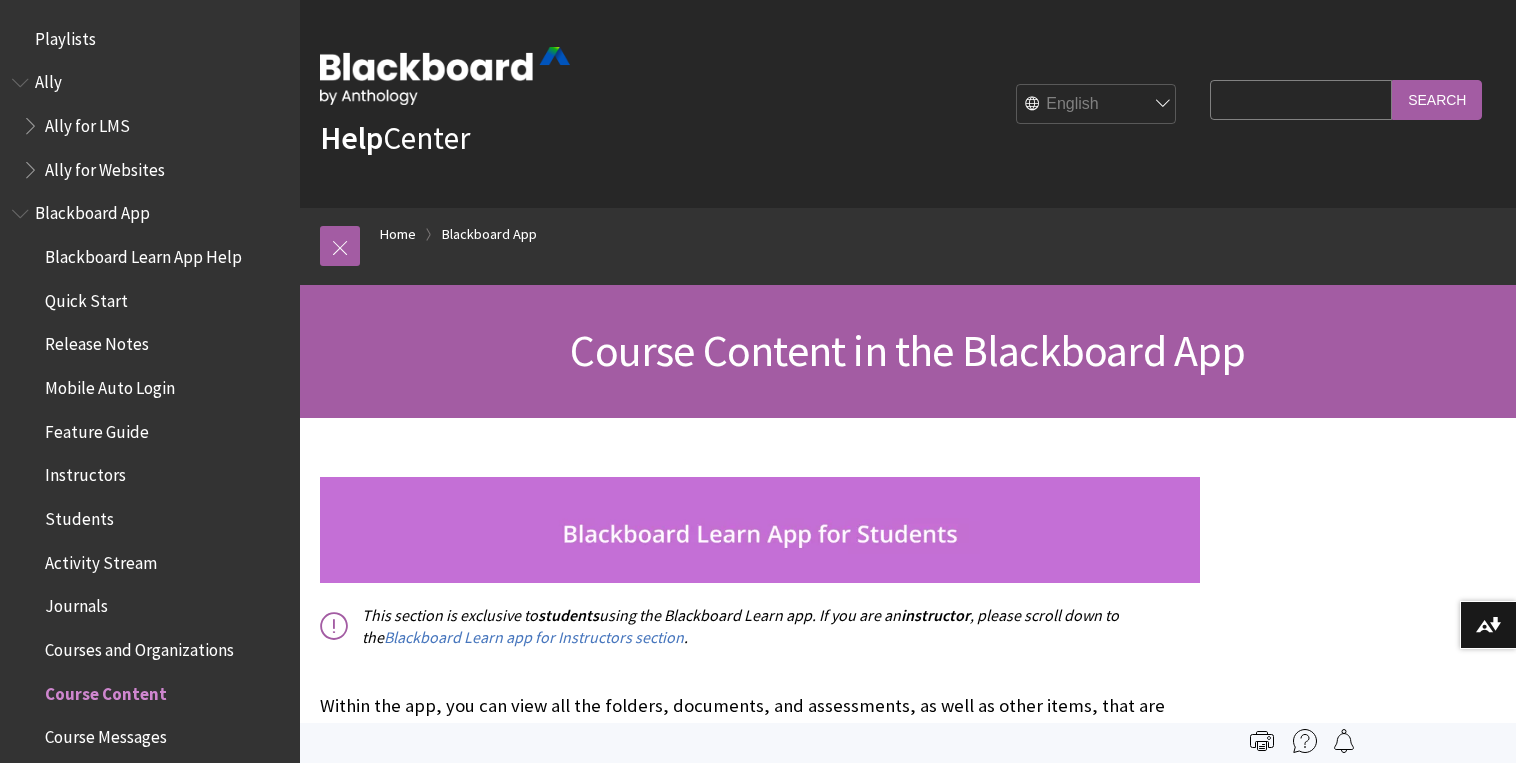 scroll, scrollTop: 0, scrollLeft: 0, axis: both 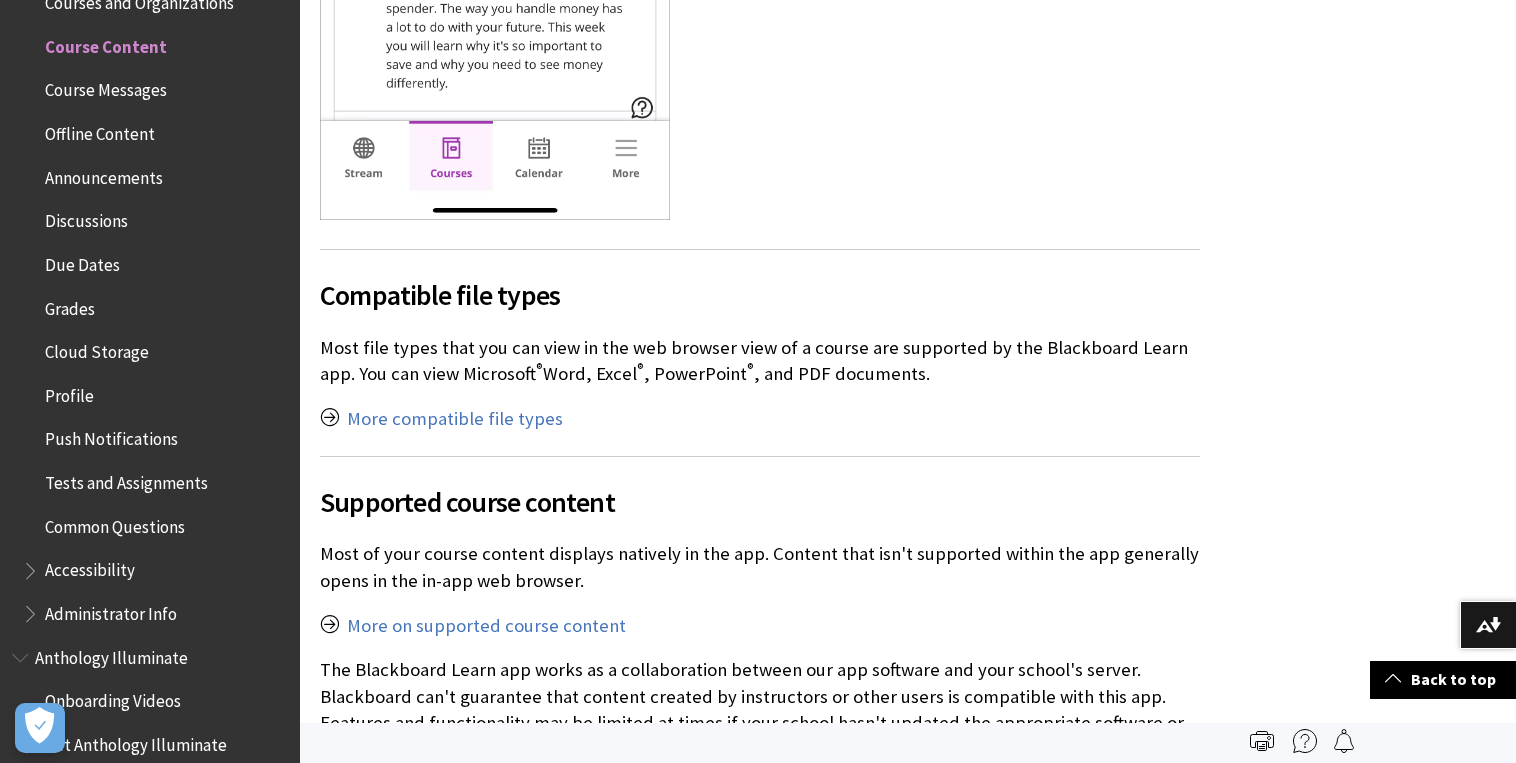 click on "Grades" at bounding box center (70, 305) 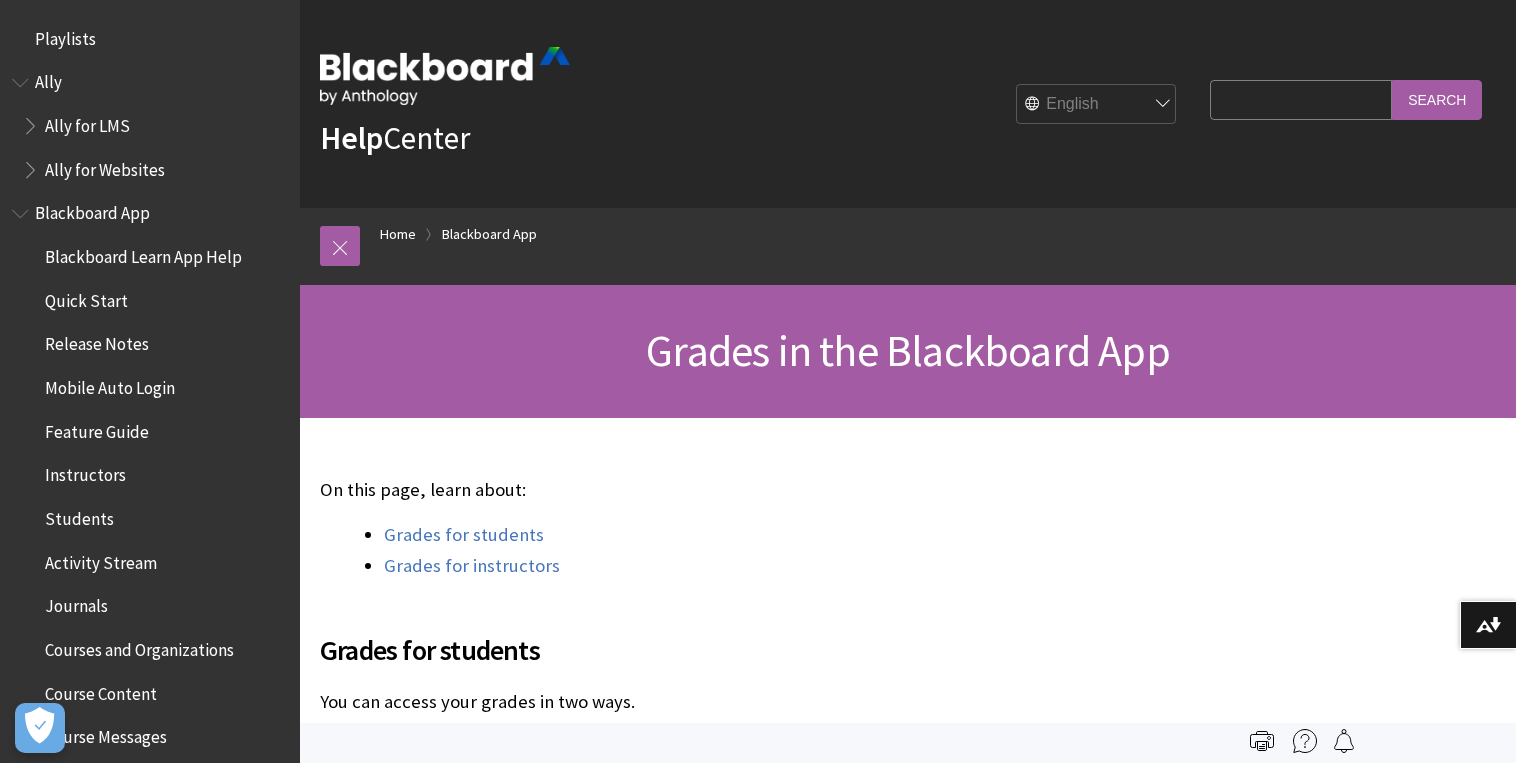 scroll, scrollTop: 0, scrollLeft: 0, axis: both 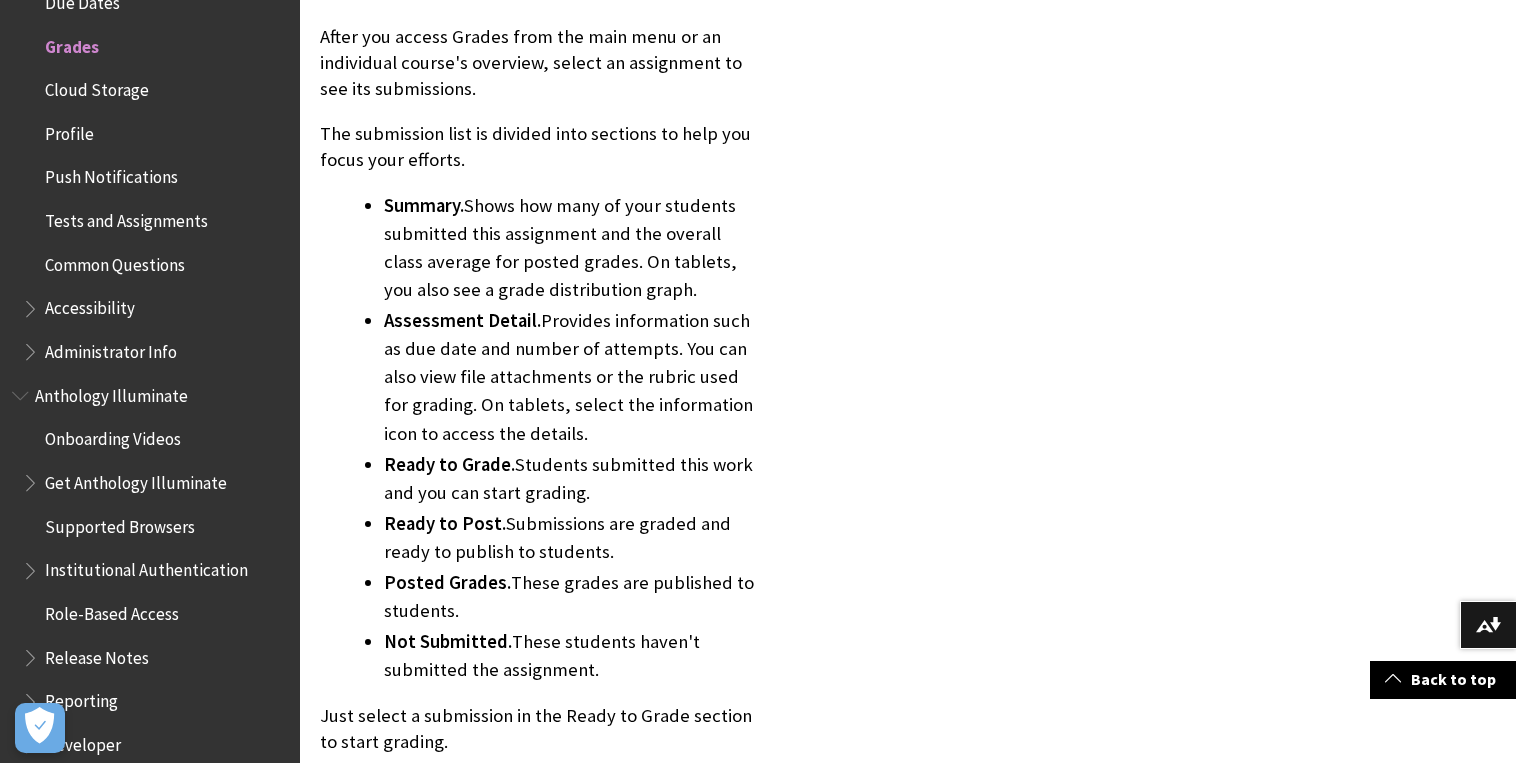click on "Tests and Assignments" at bounding box center [126, 217] 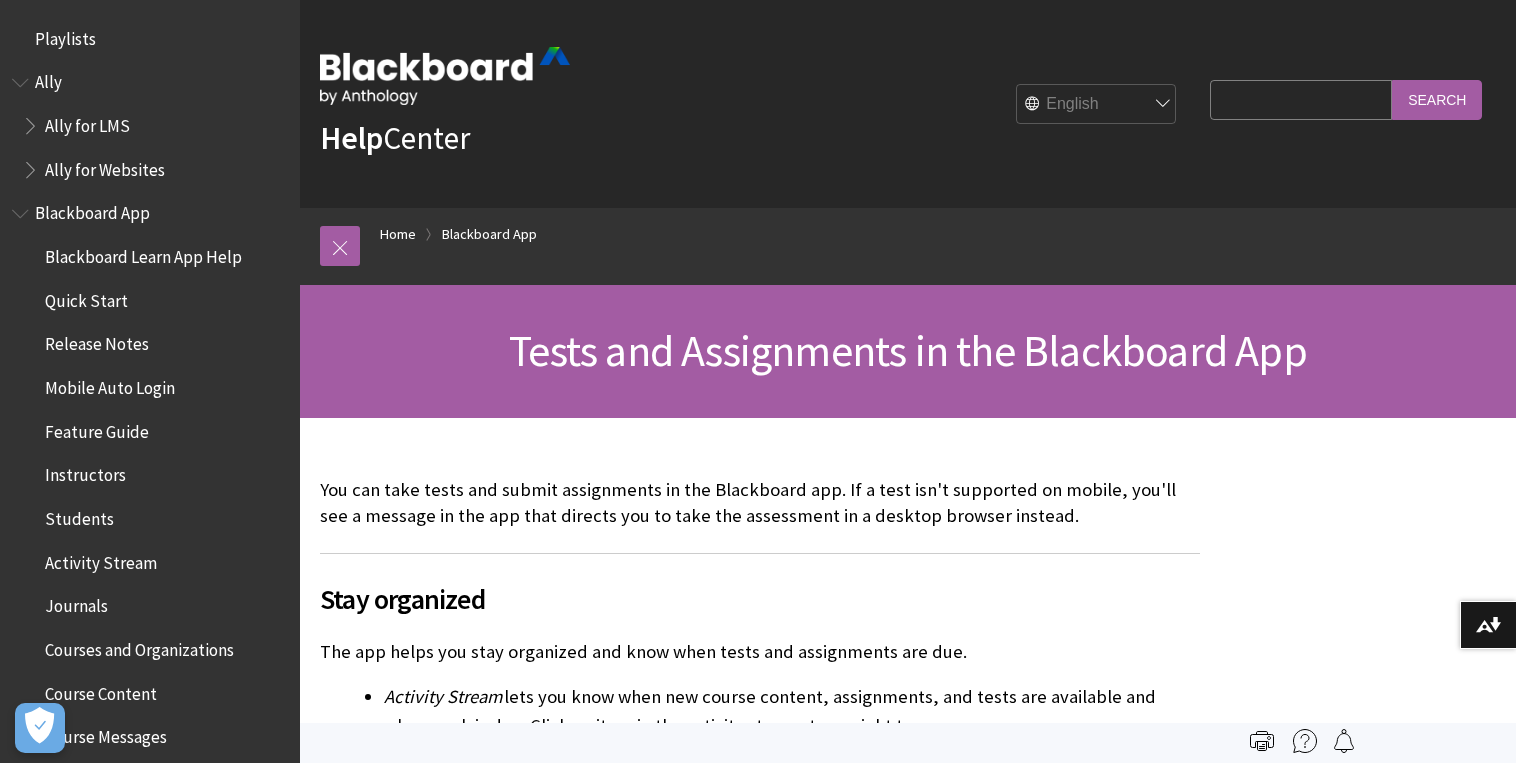 scroll, scrollTop: 0, scrollLeft: 0, axis: both 